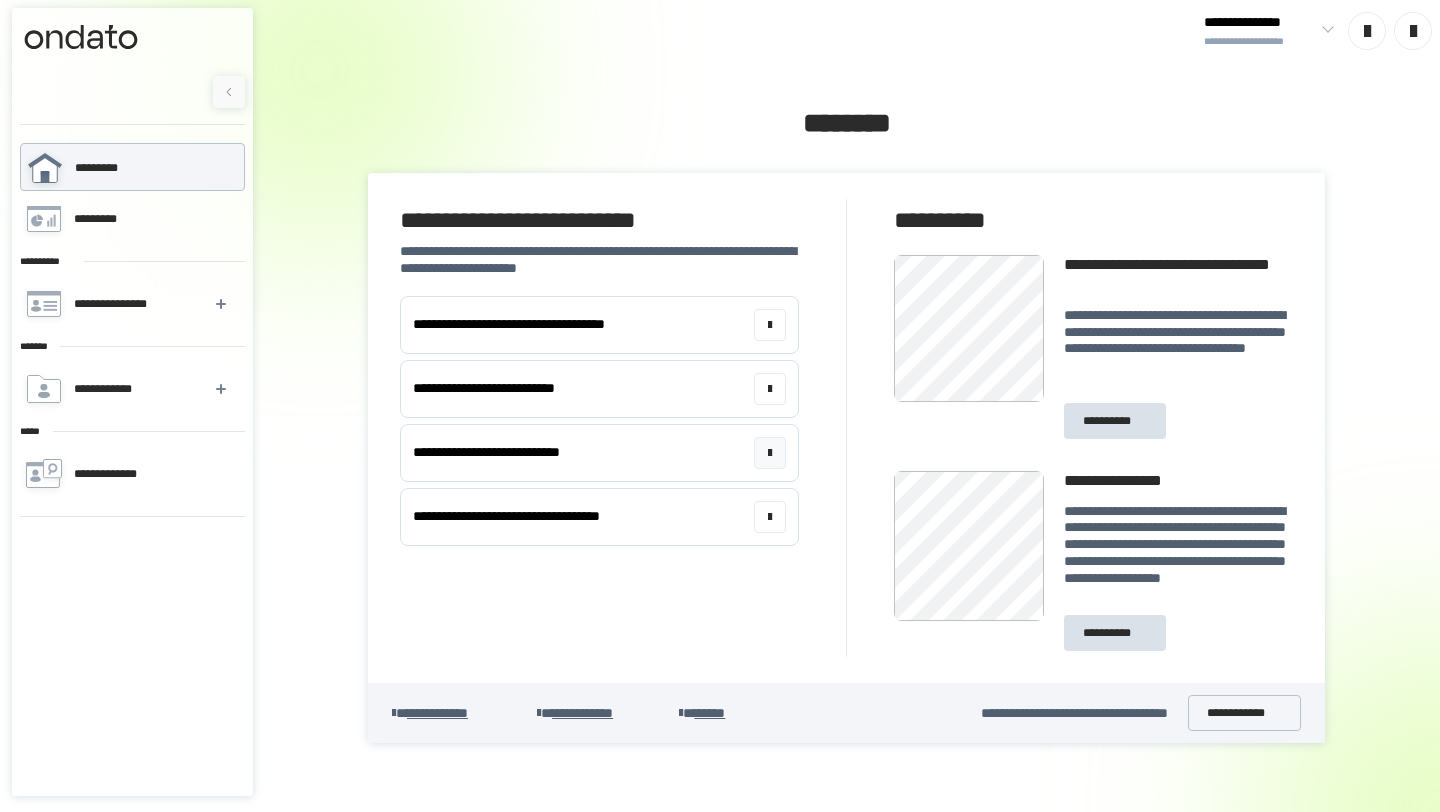 scroll, scrollTop: 0, scrollLeft: 0, axis: both 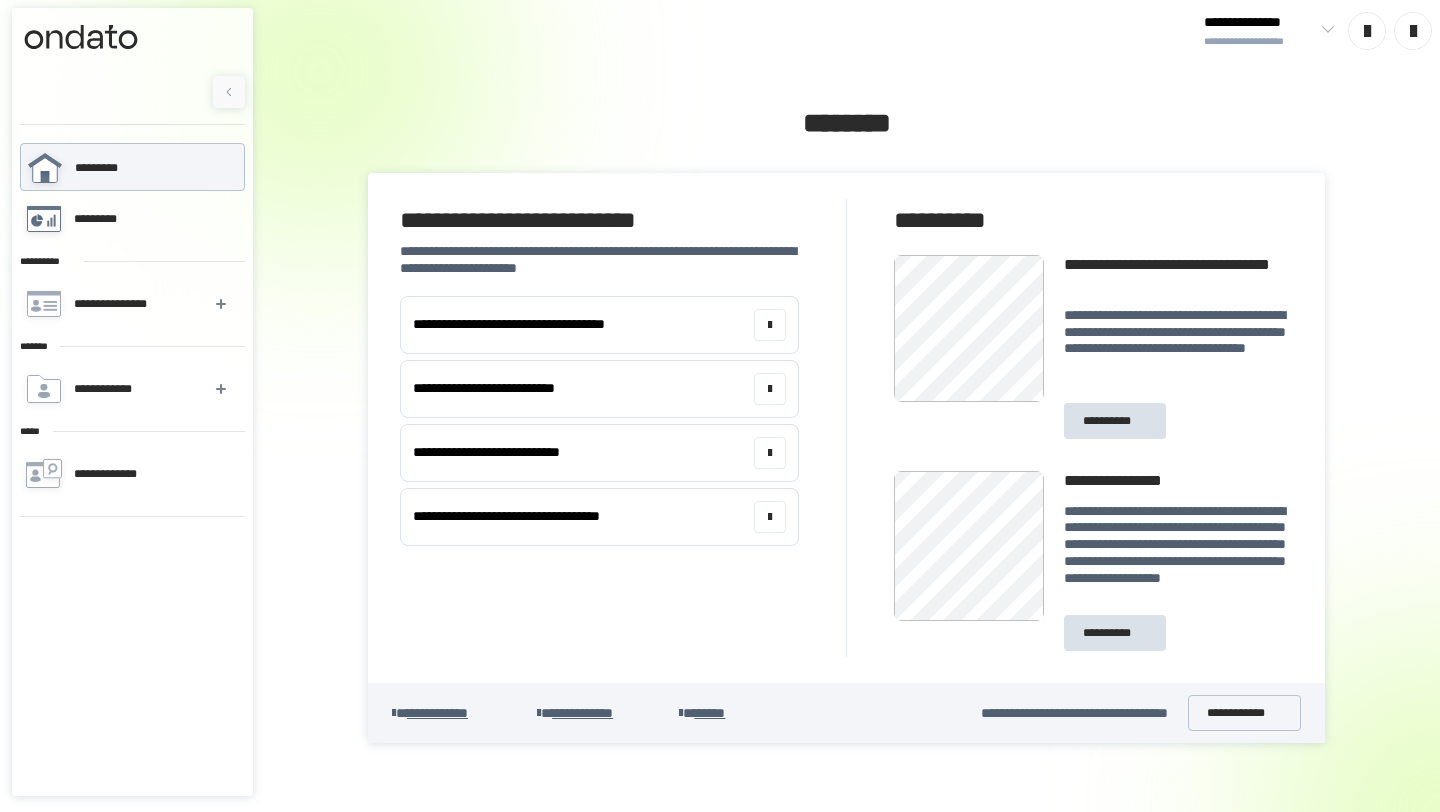 click on "*********" at bounding box center [131, 219] 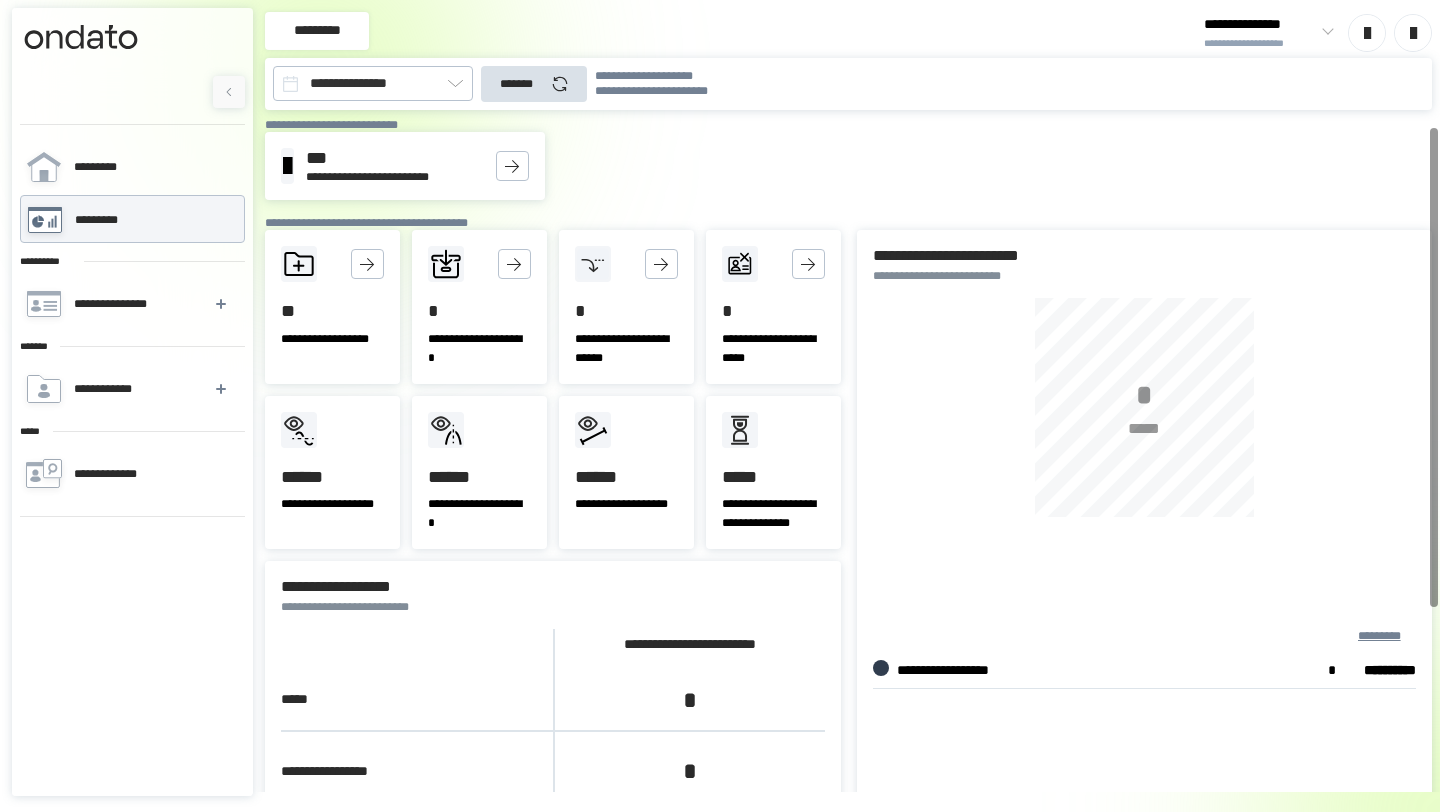 click on "**********" at bounding box center [957, 671] 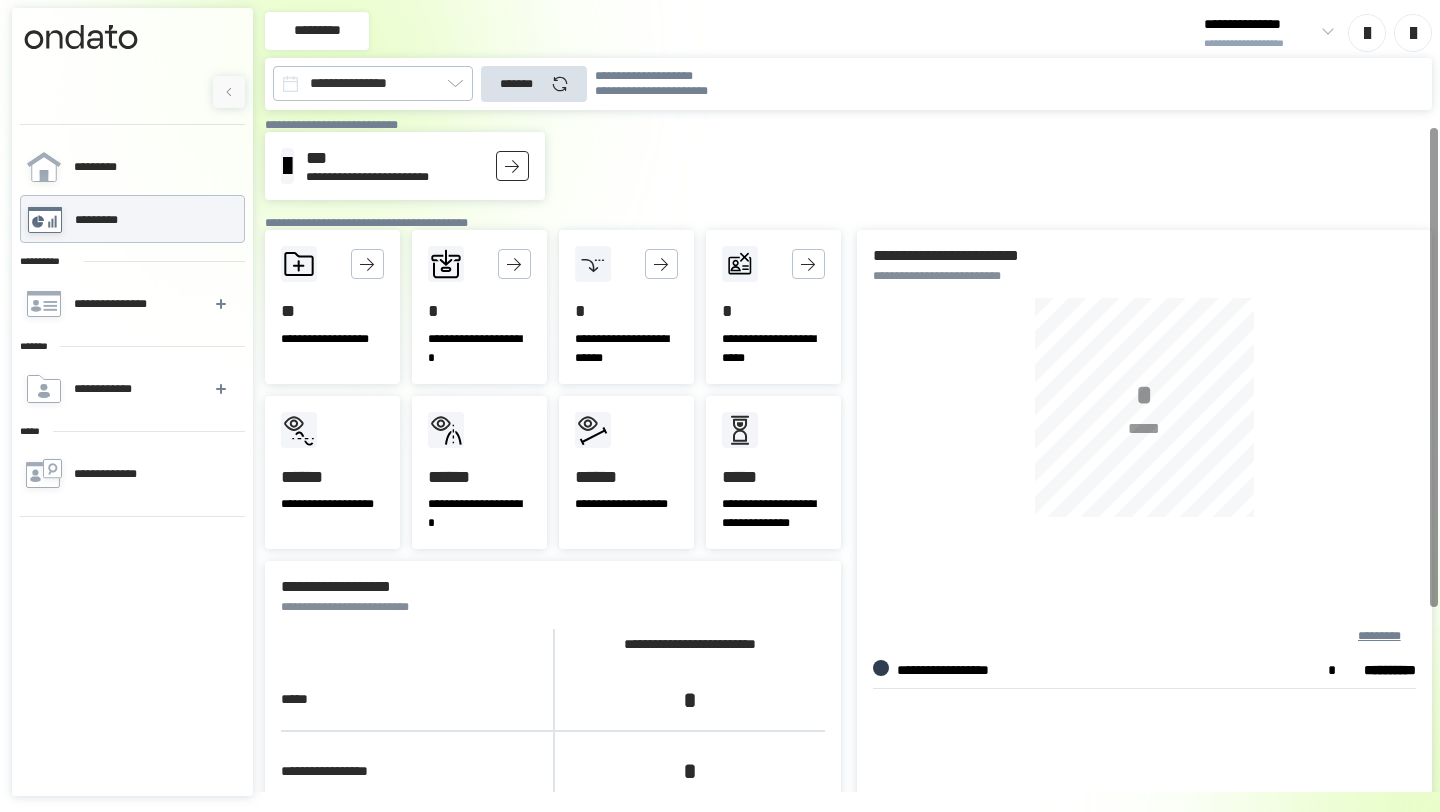 click 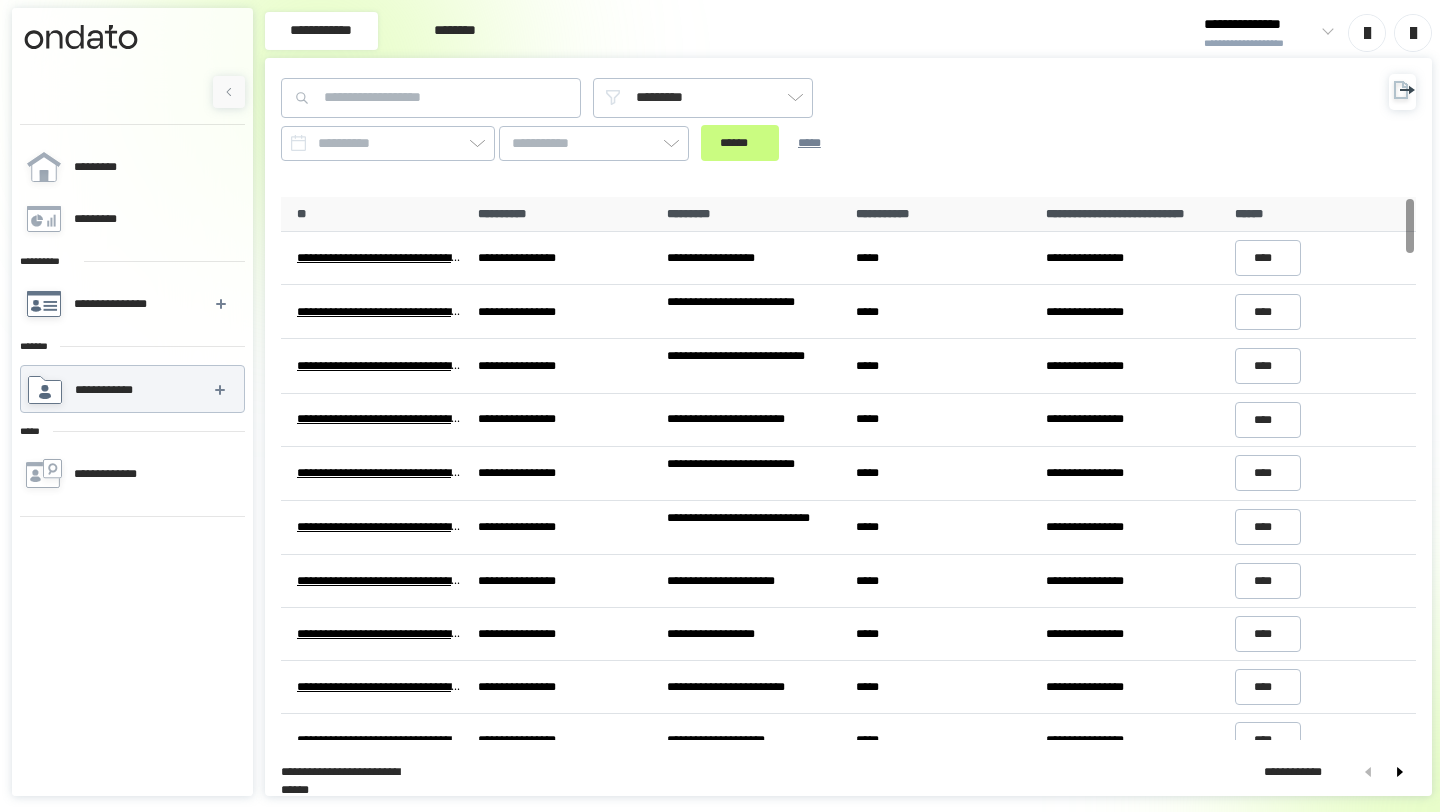 click on "**********" at bounding box center [131, 304] 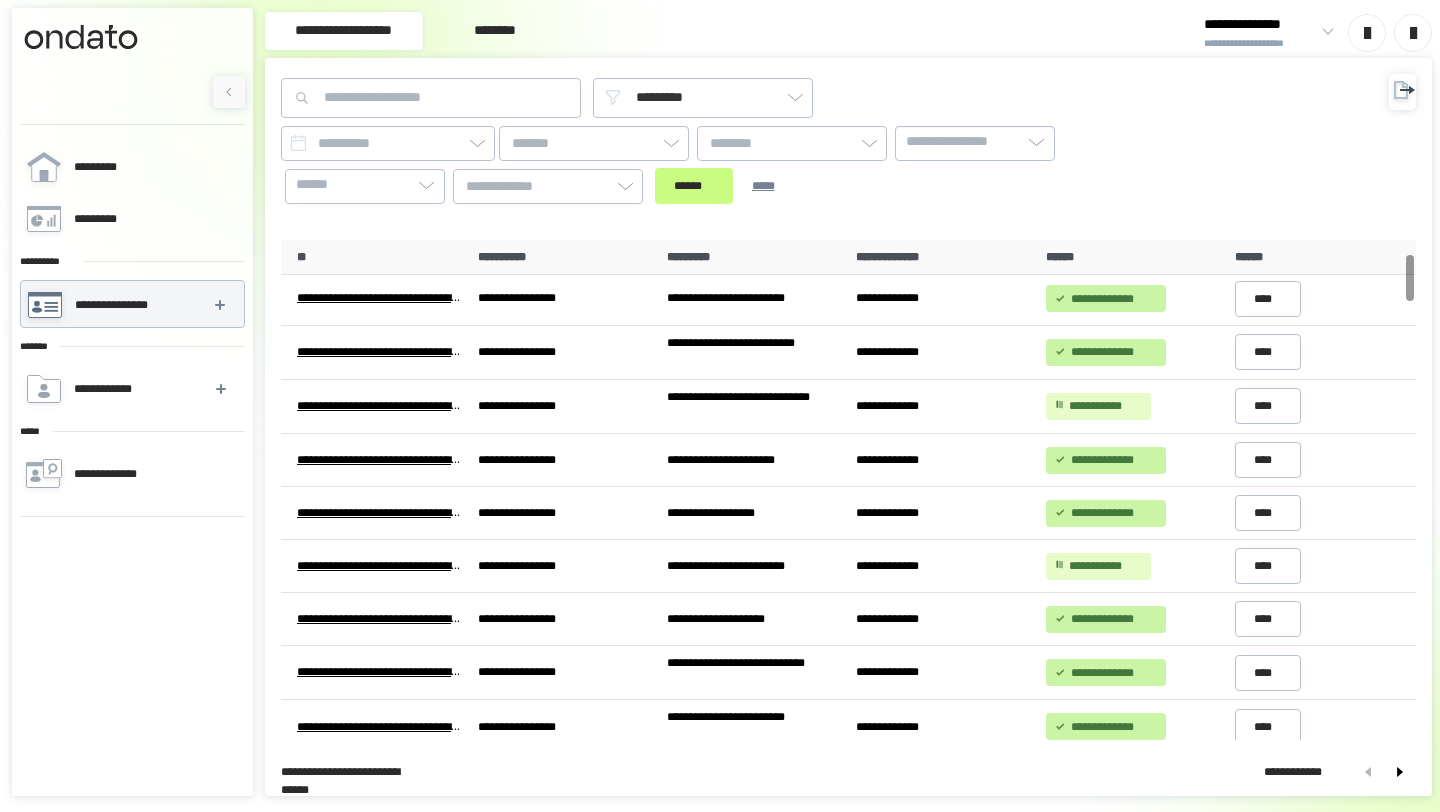 scroll, scrollTop: 0, scrollLeft: 0, axis: both 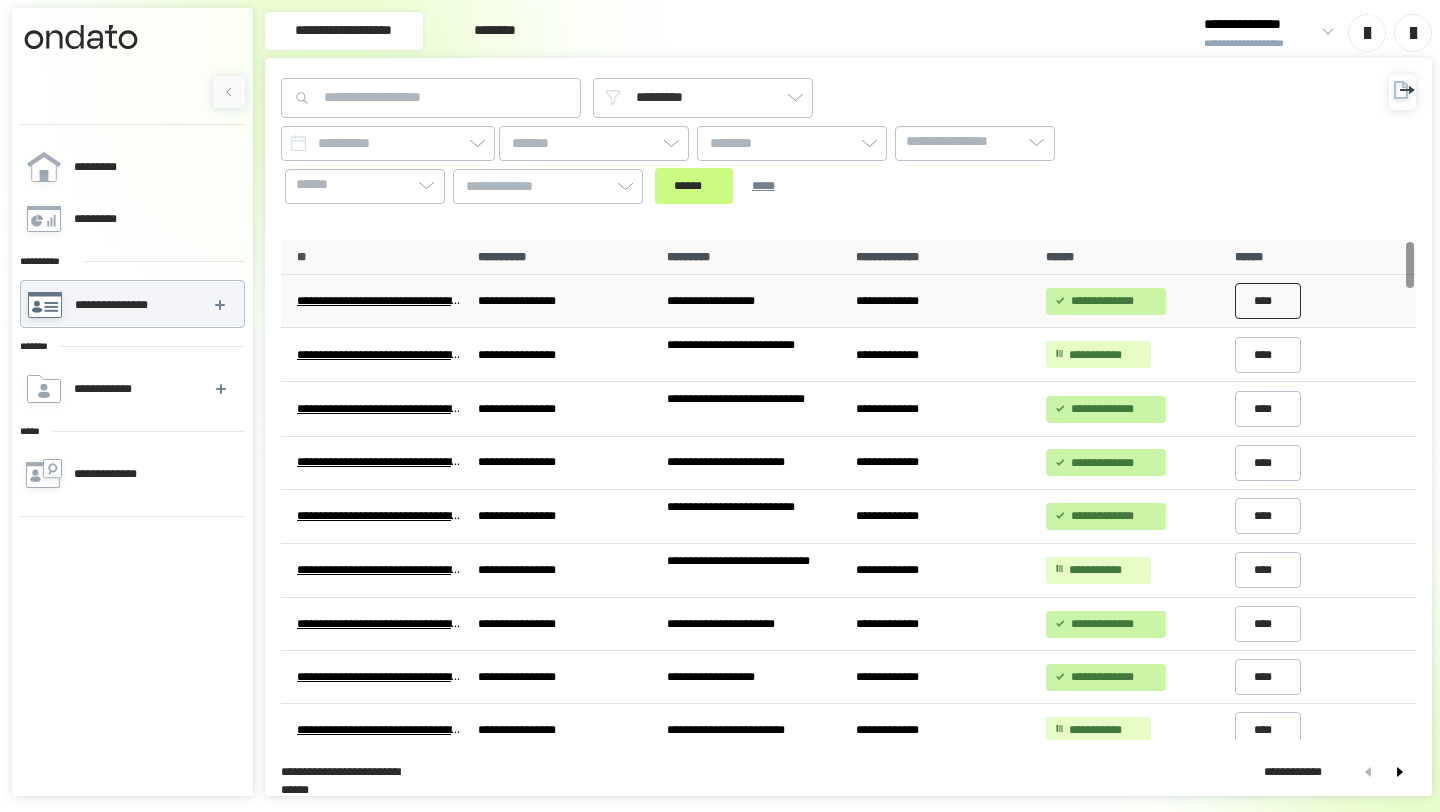 click on "****" at bounding box center (1268, 301) 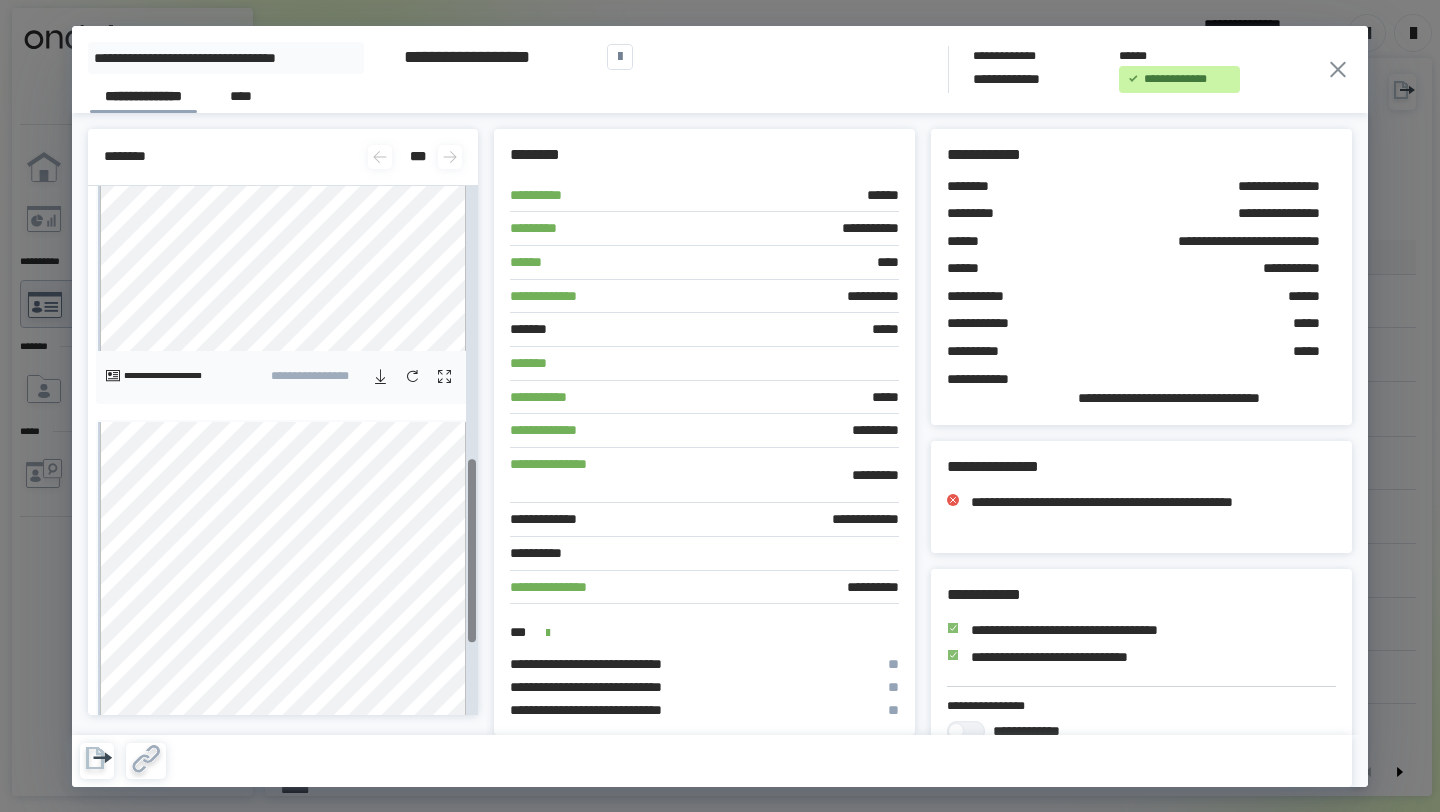 scroll, scrollTop: 991, scrollLeft: 0, axis: vertical 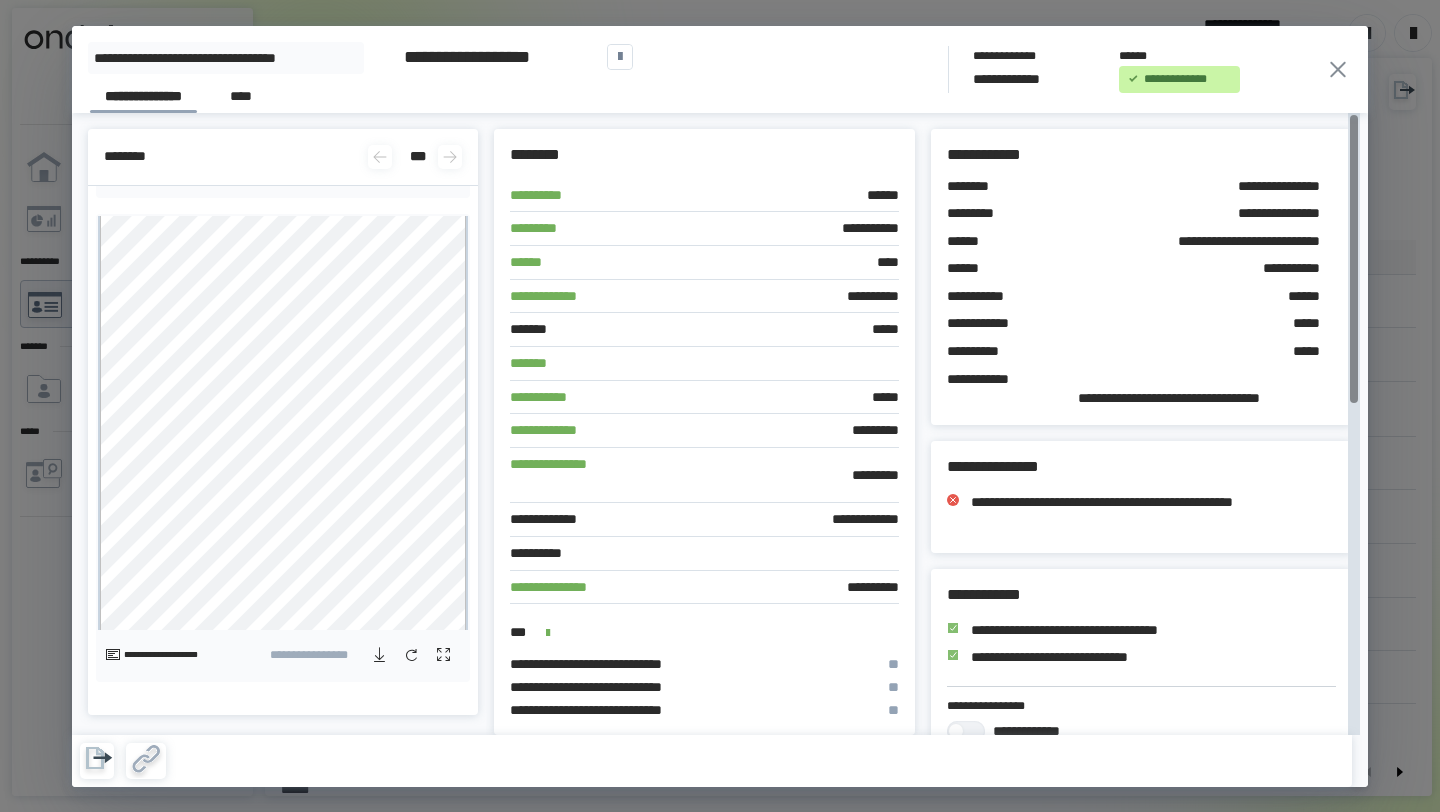 click 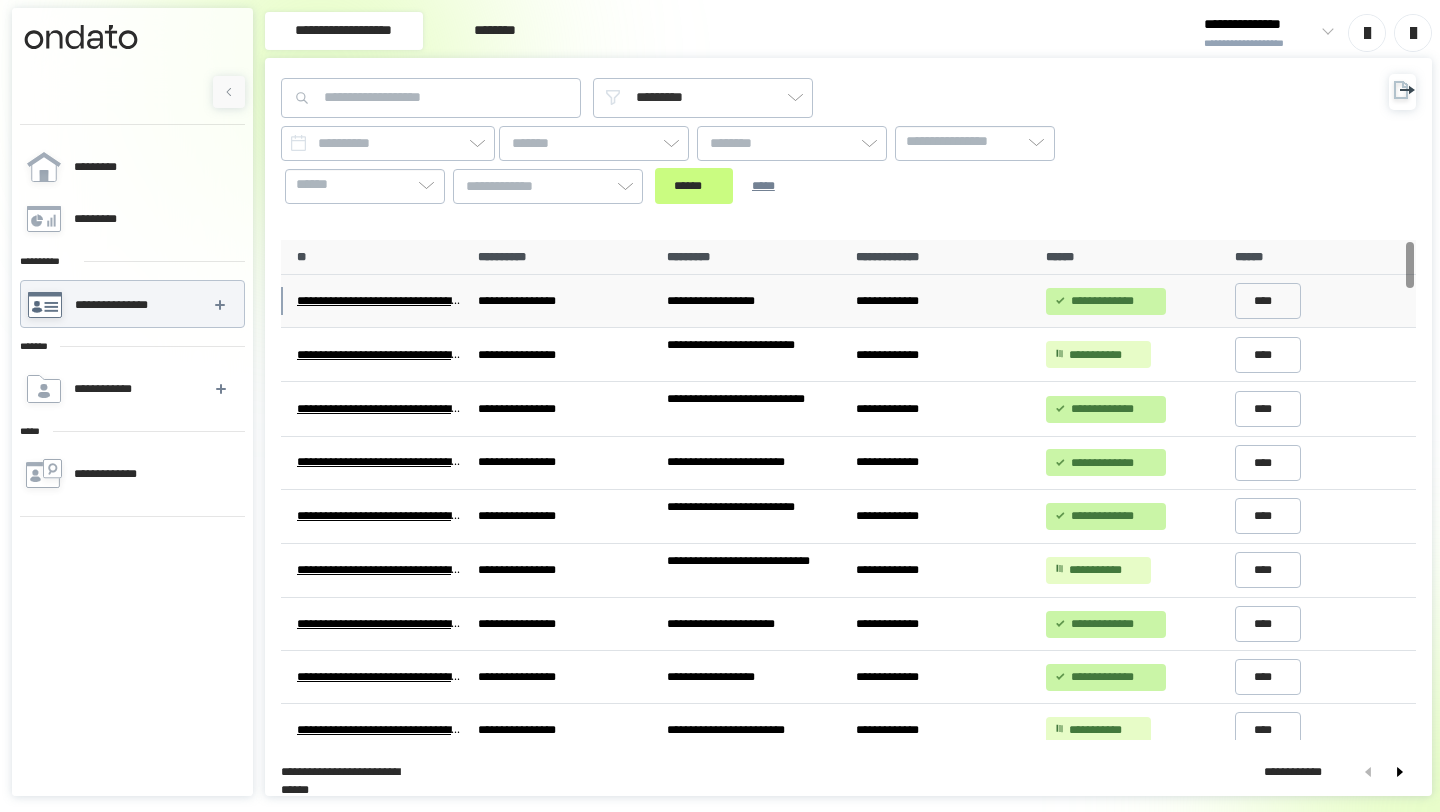 click on "**********" at bounding box center [753, 301] 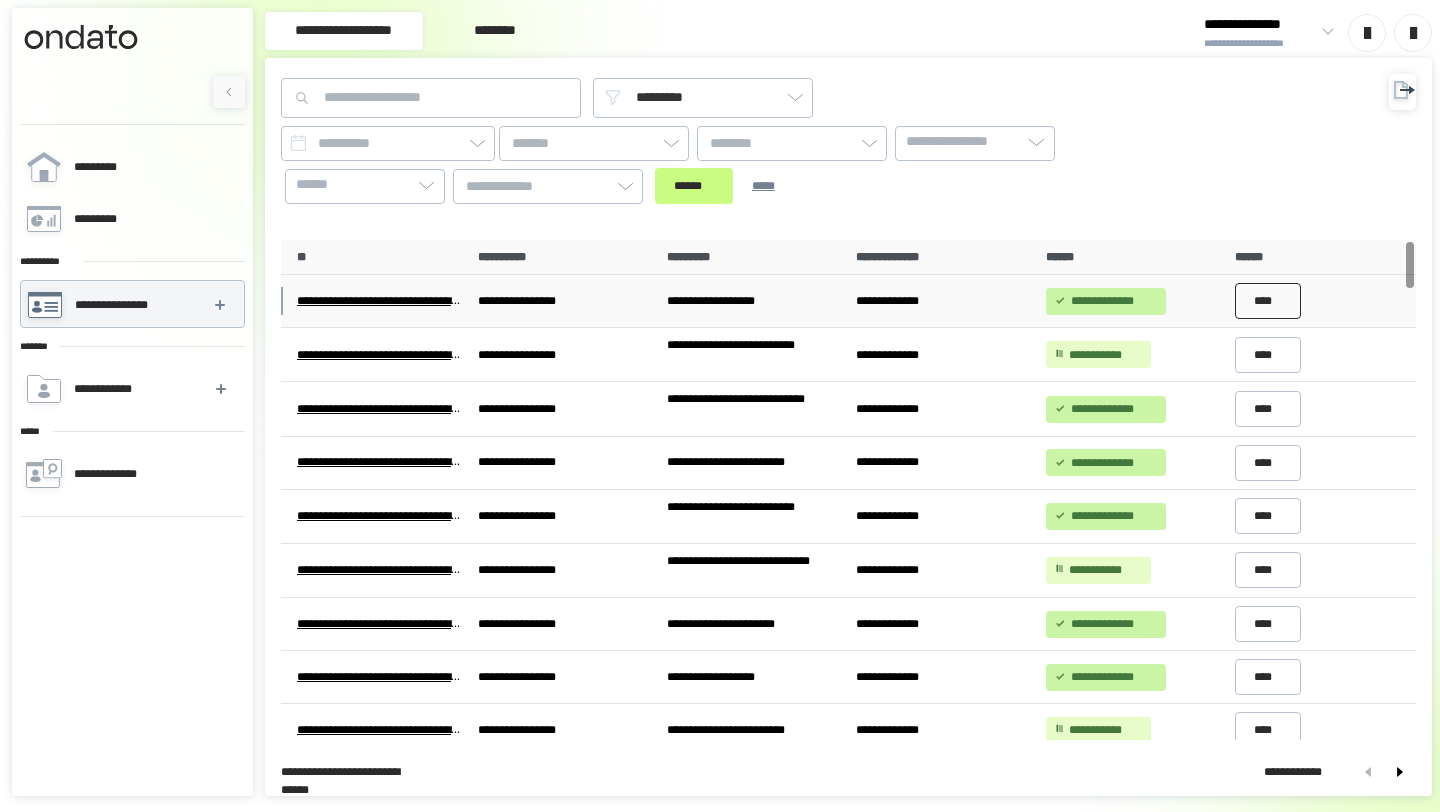 click on "****" at bounding box center (1268, 301) 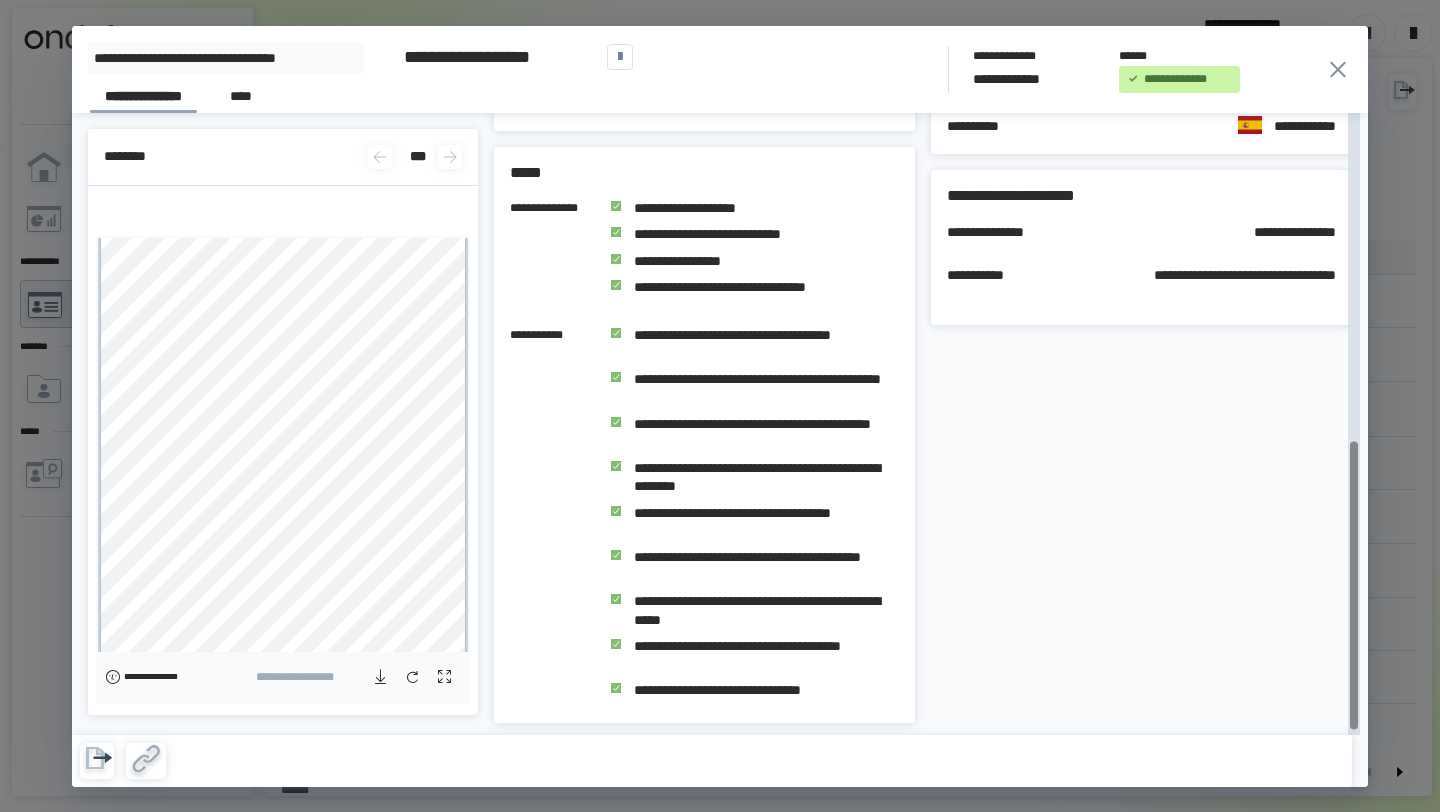 scroll, scrollTop: 714, scrollLeft: 0, axis: vertical 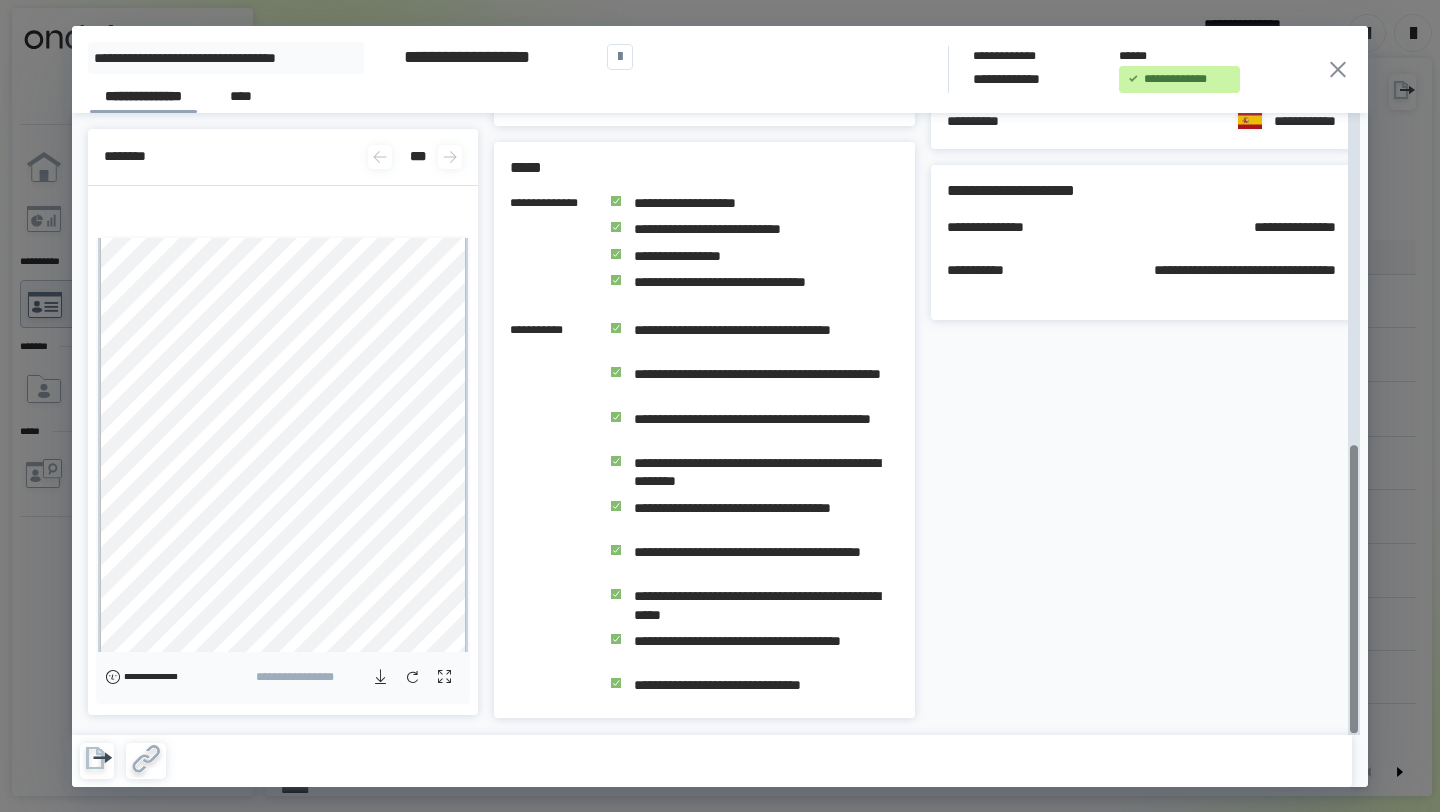 click at bounding box center [1338, 69] 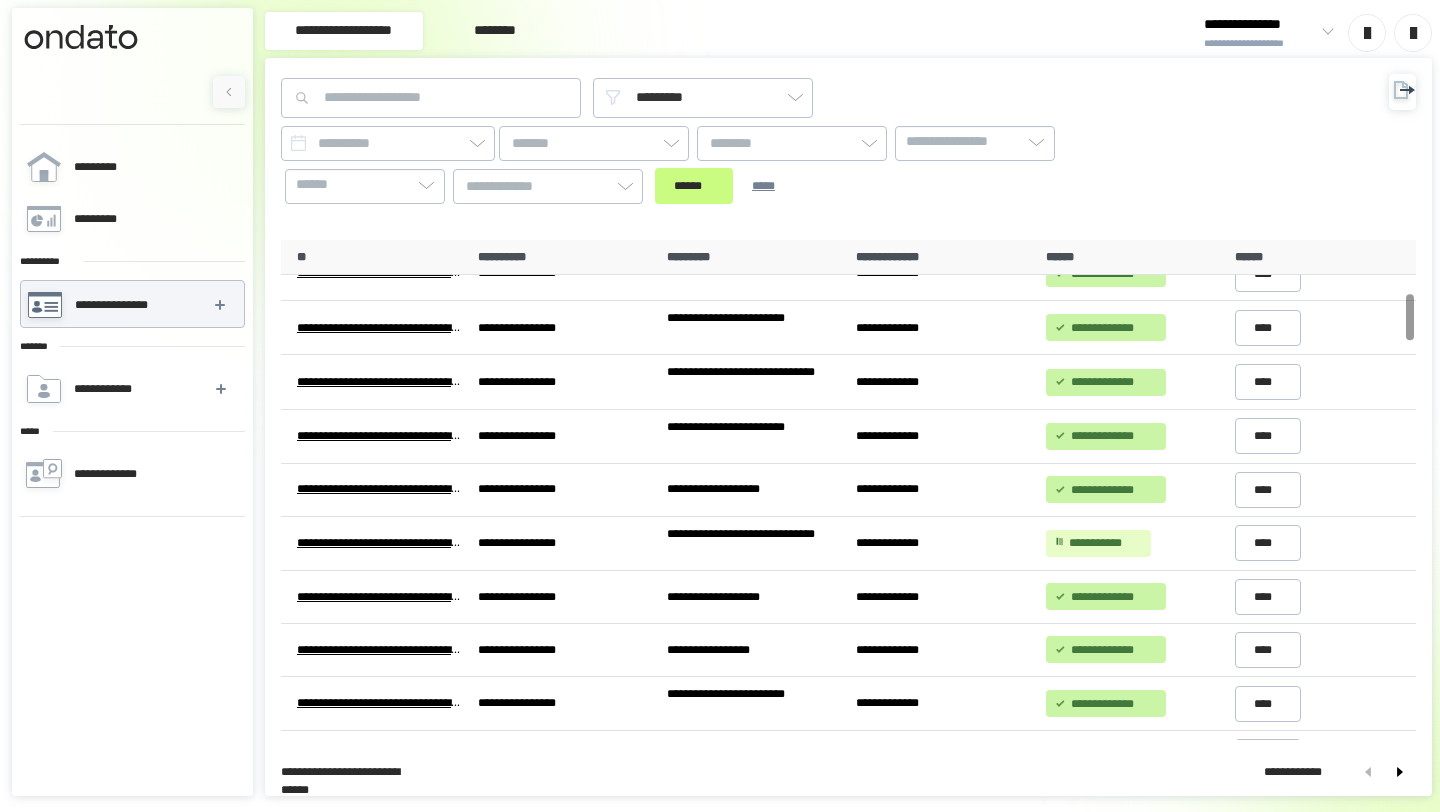 scroll, scrollTop: 566, scrollLeft: 0, axis: vertical 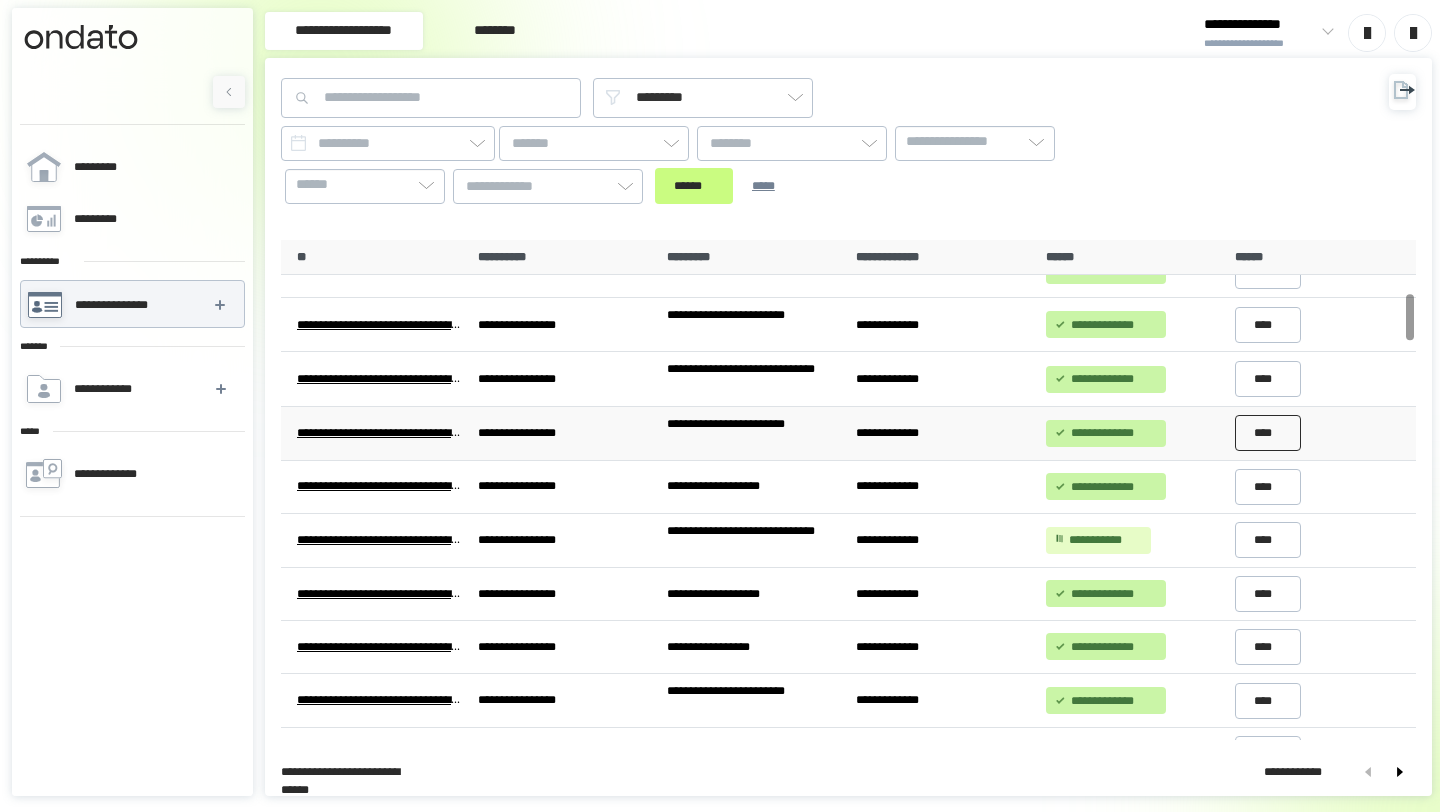 click on "****" at bounding box center (1268, 433) 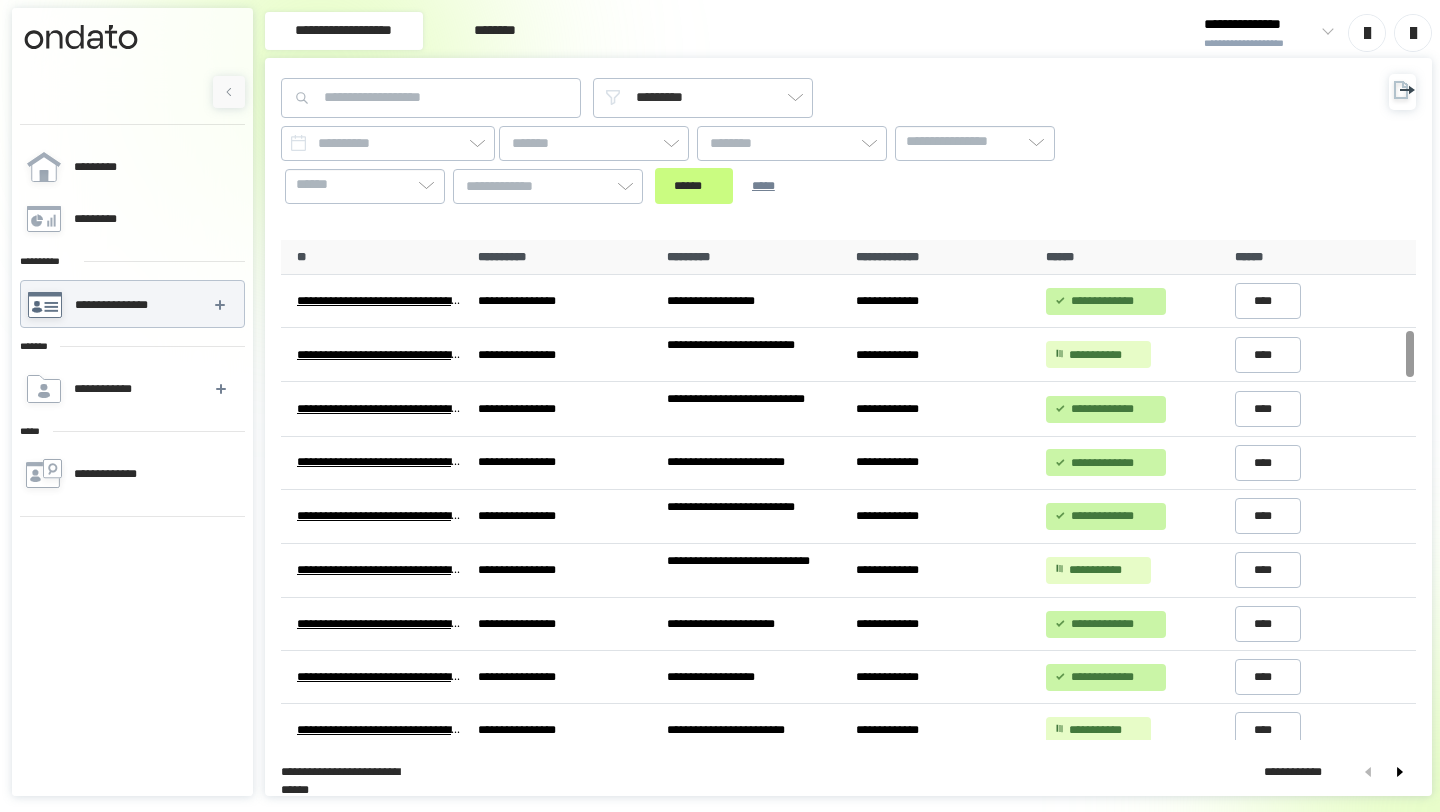 scroll, scrollTop: 0, scrollLeft: 0, axis: both 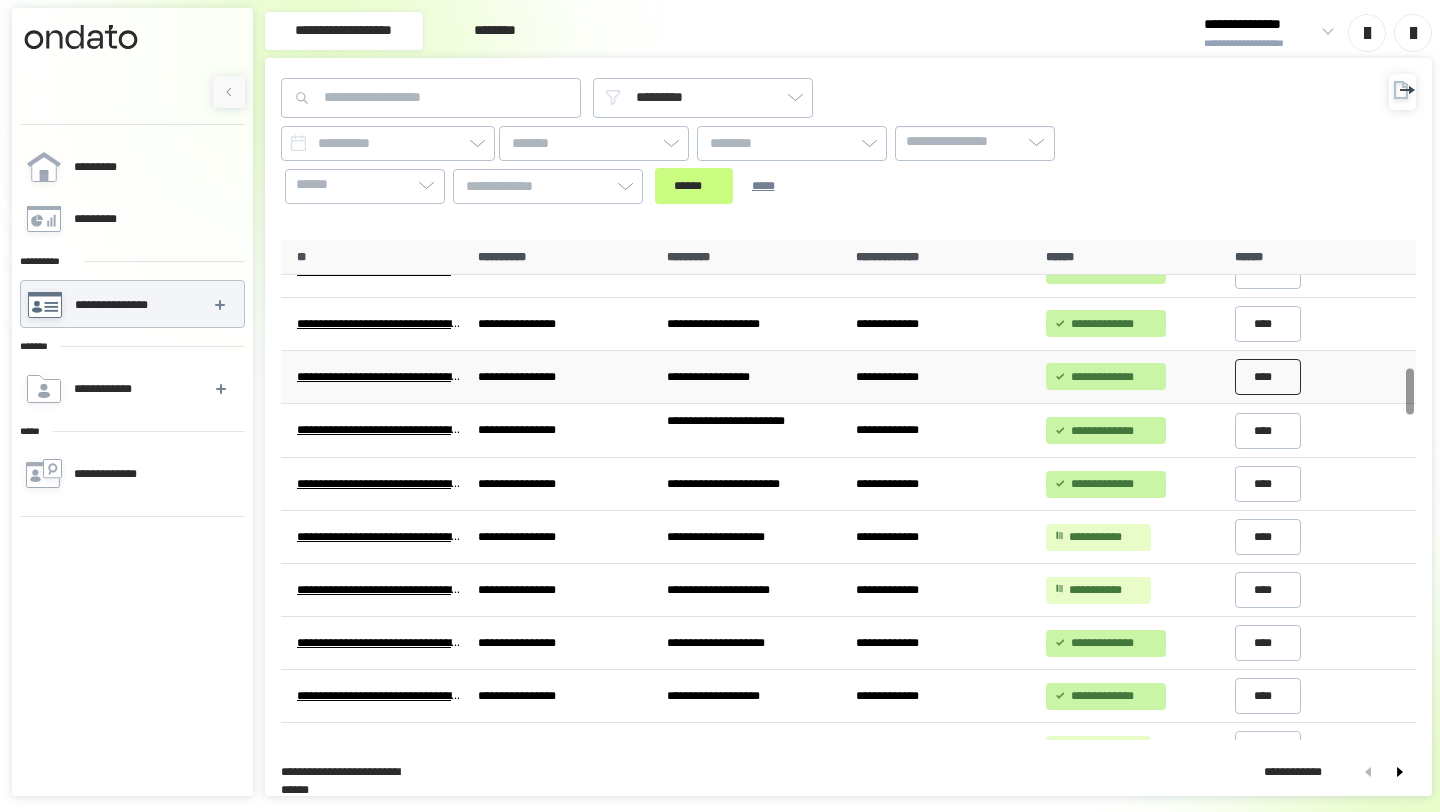 click on "****" at bounding box center [1268, 377] 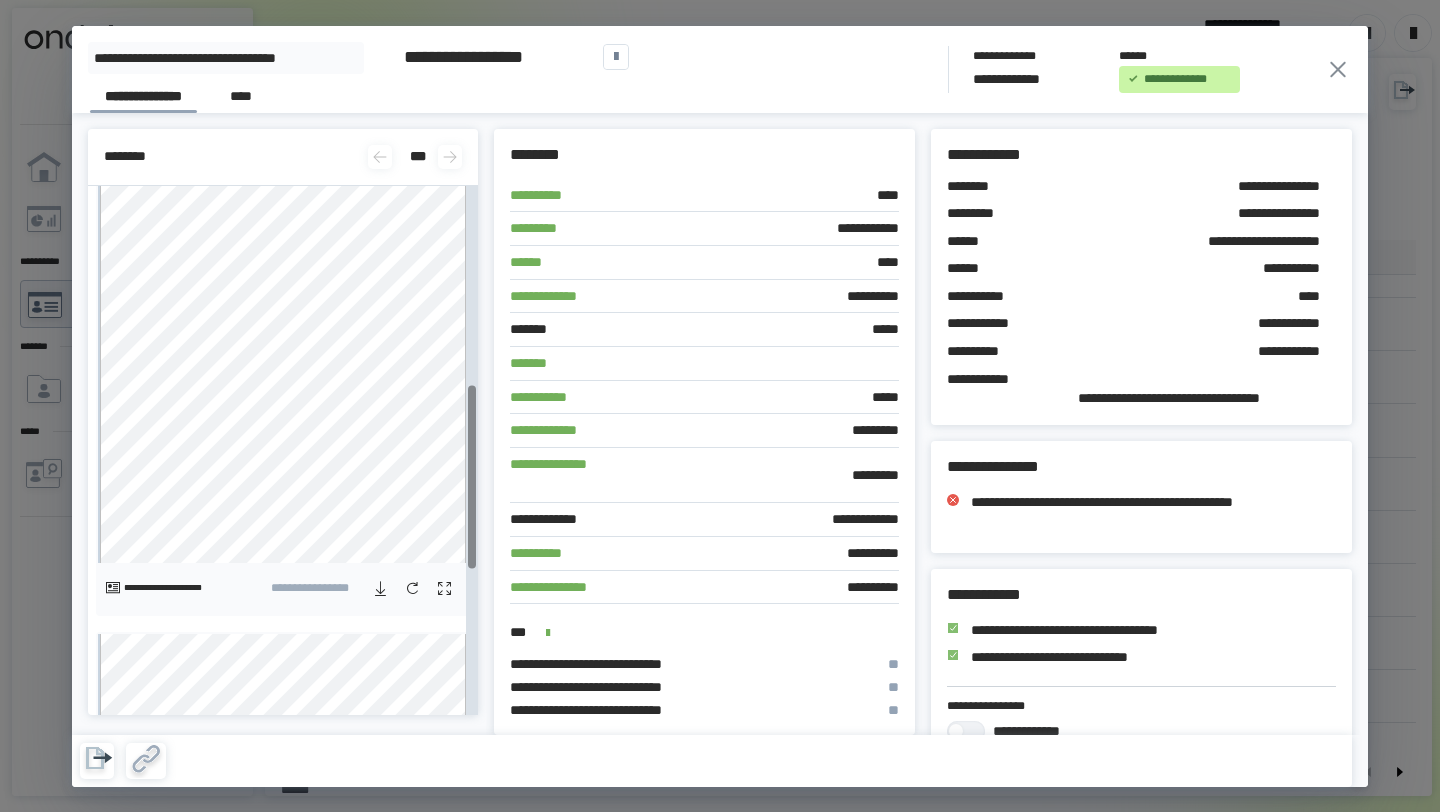 scroll, scrollTop: 572, scrollLeft: 0, axis: vertical 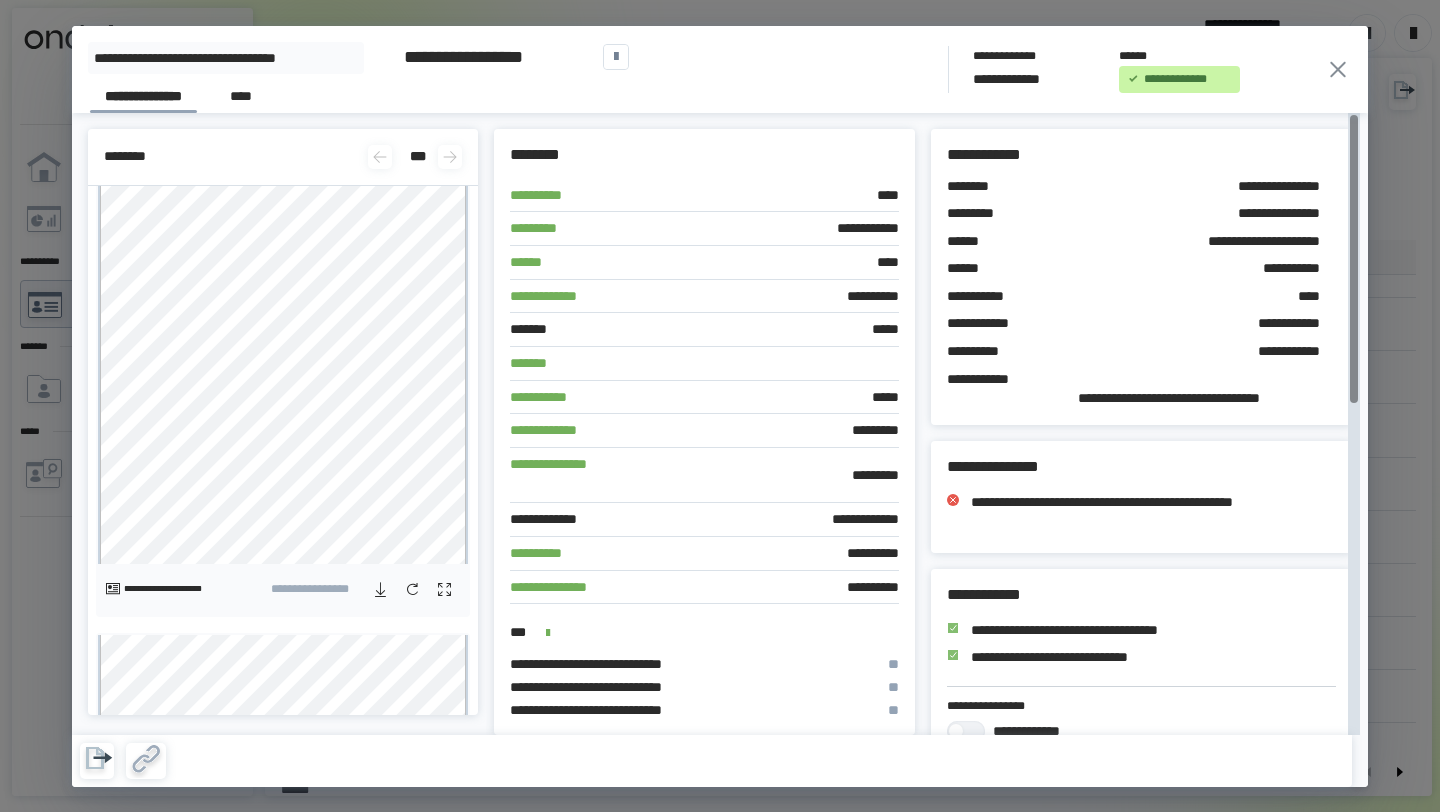 click 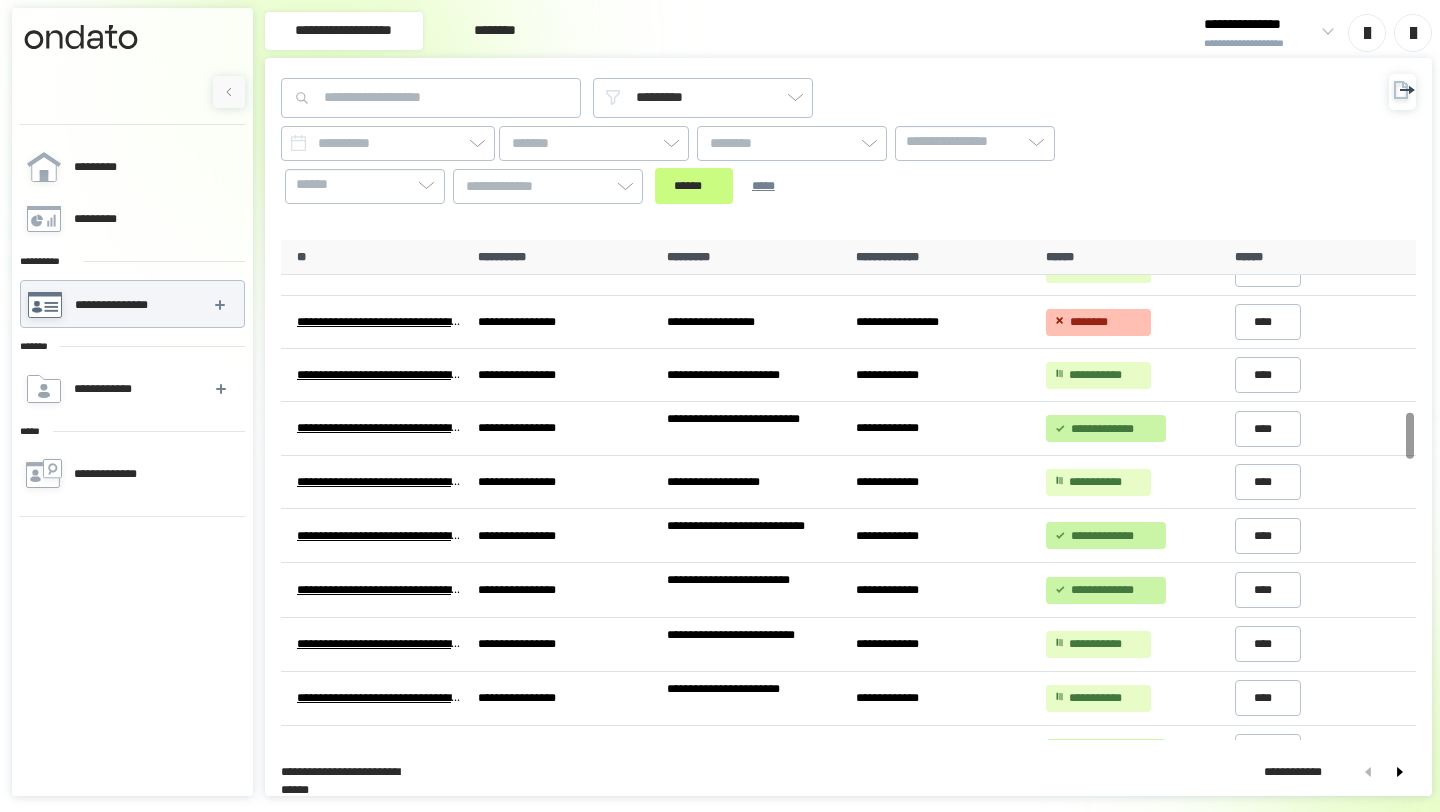 scroll, scrollTop: 1853, scrollLeft: 0, axis: vertical 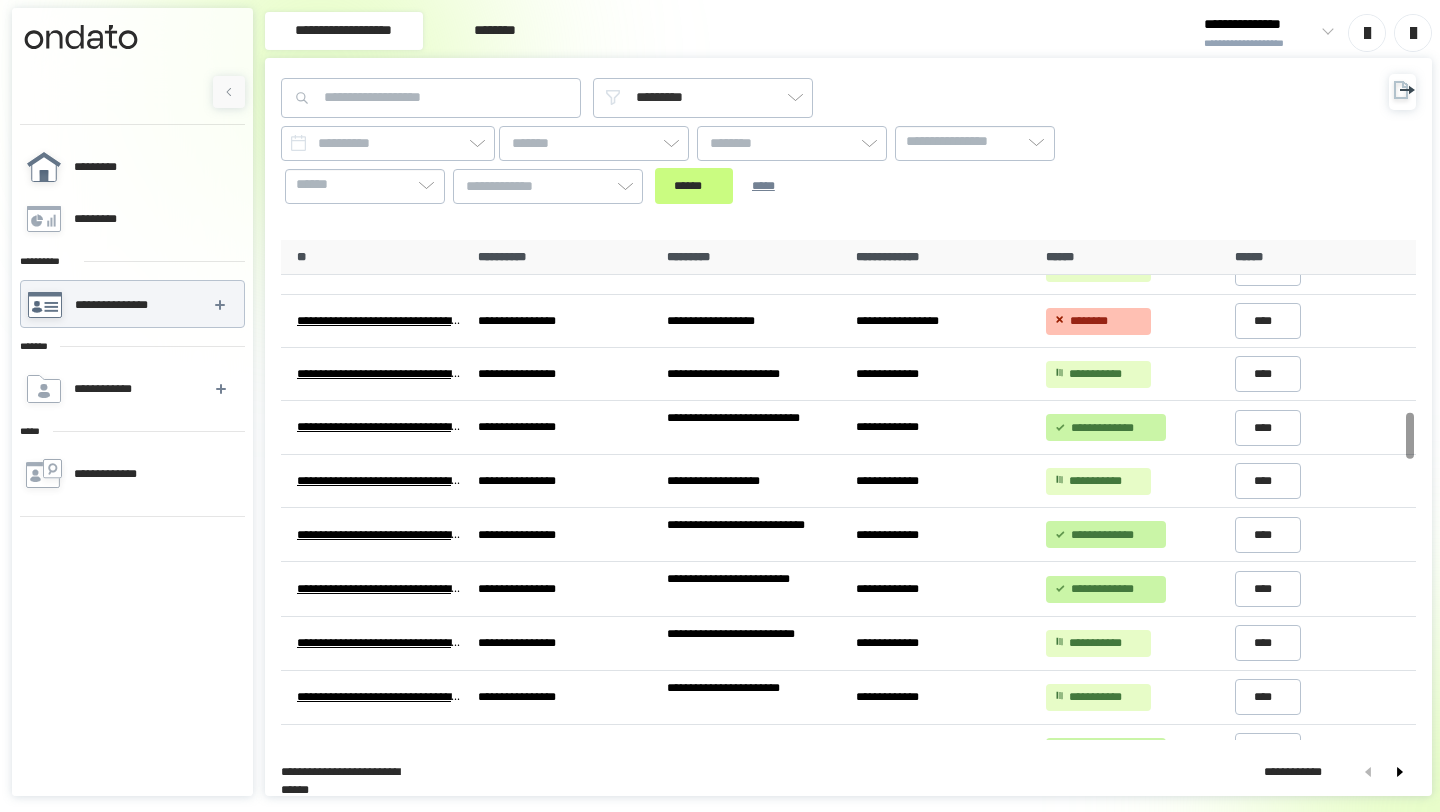 click on "*********" at bounding box center (107, 167) 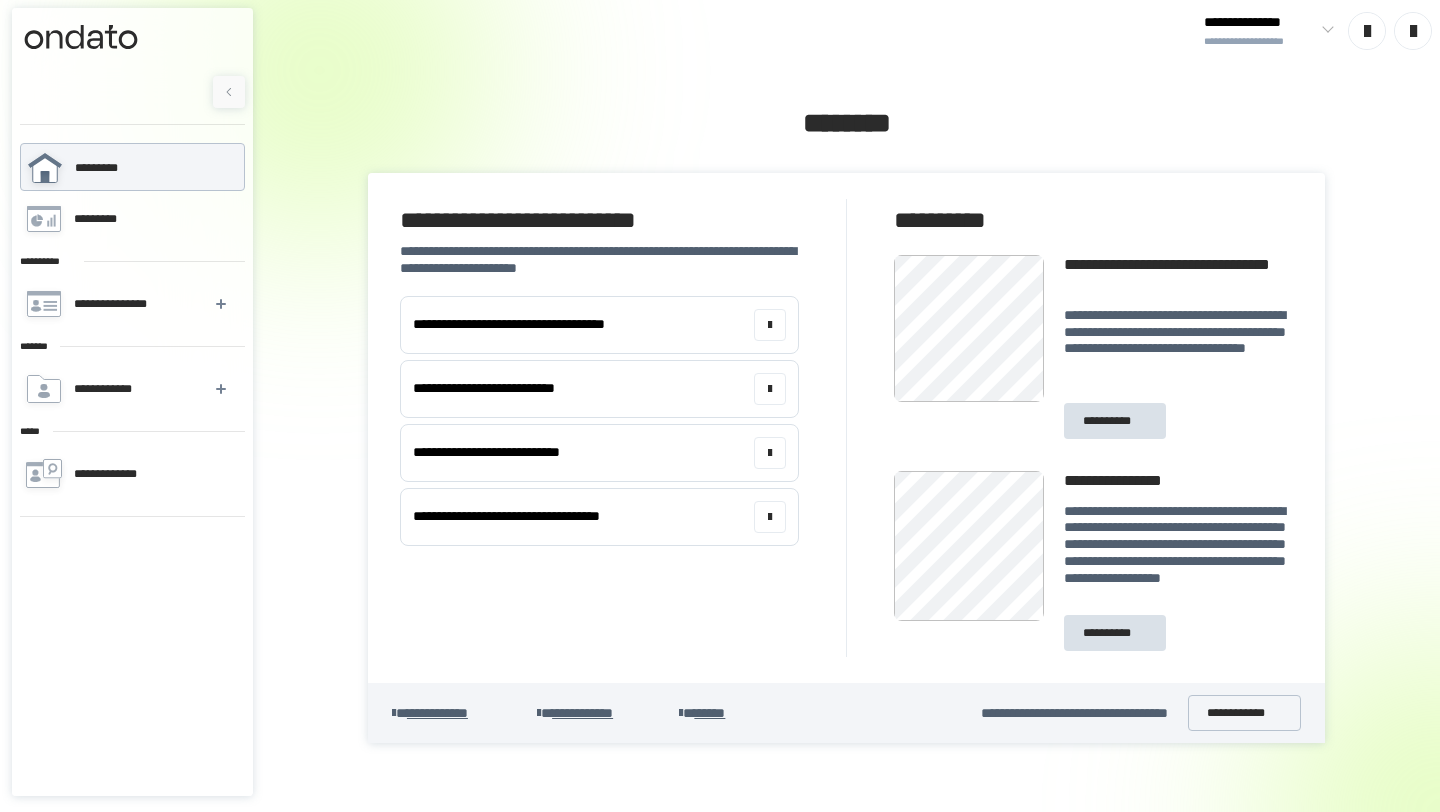 click at bounding box center (1413, 31) 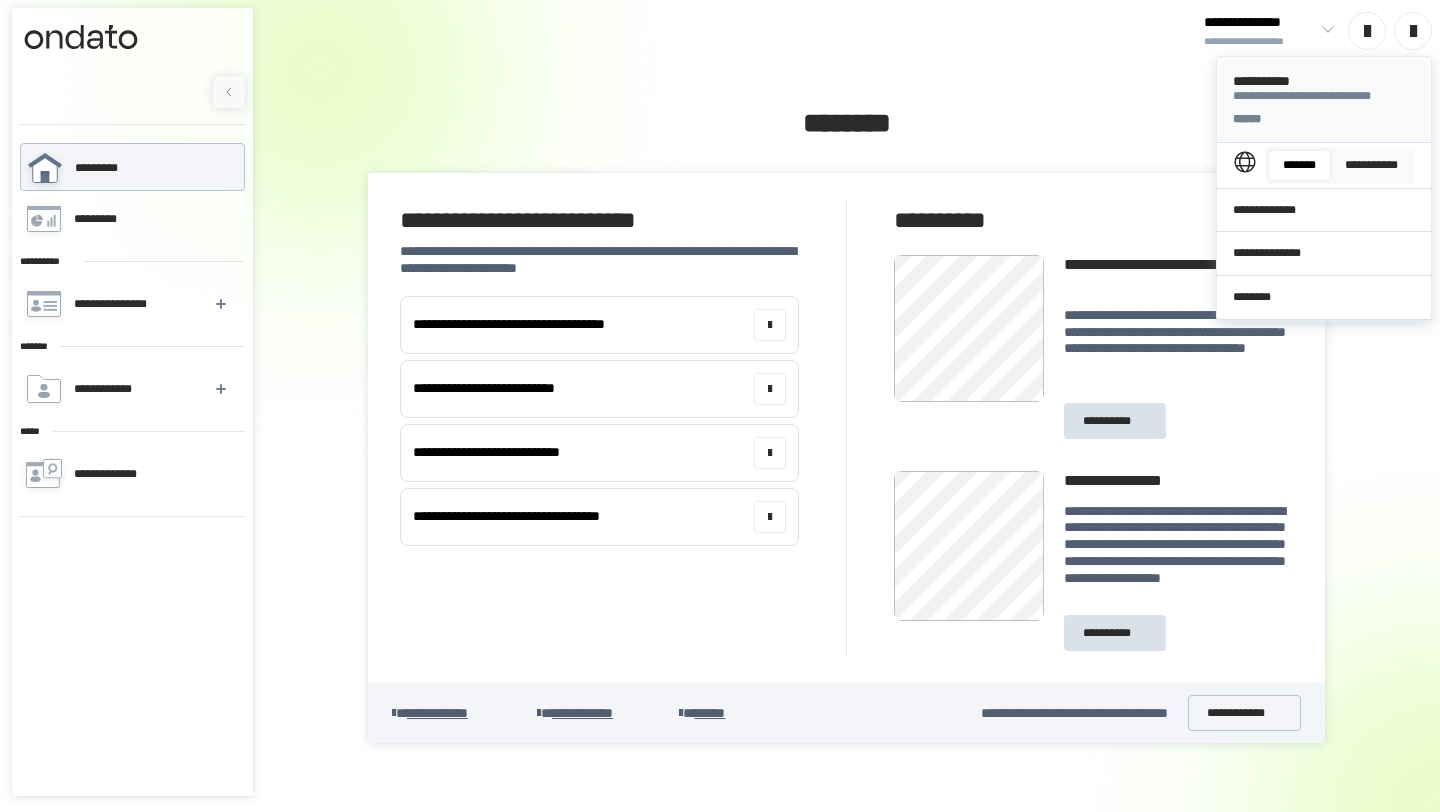 click on "*******" at bounding box center [1299, 165] 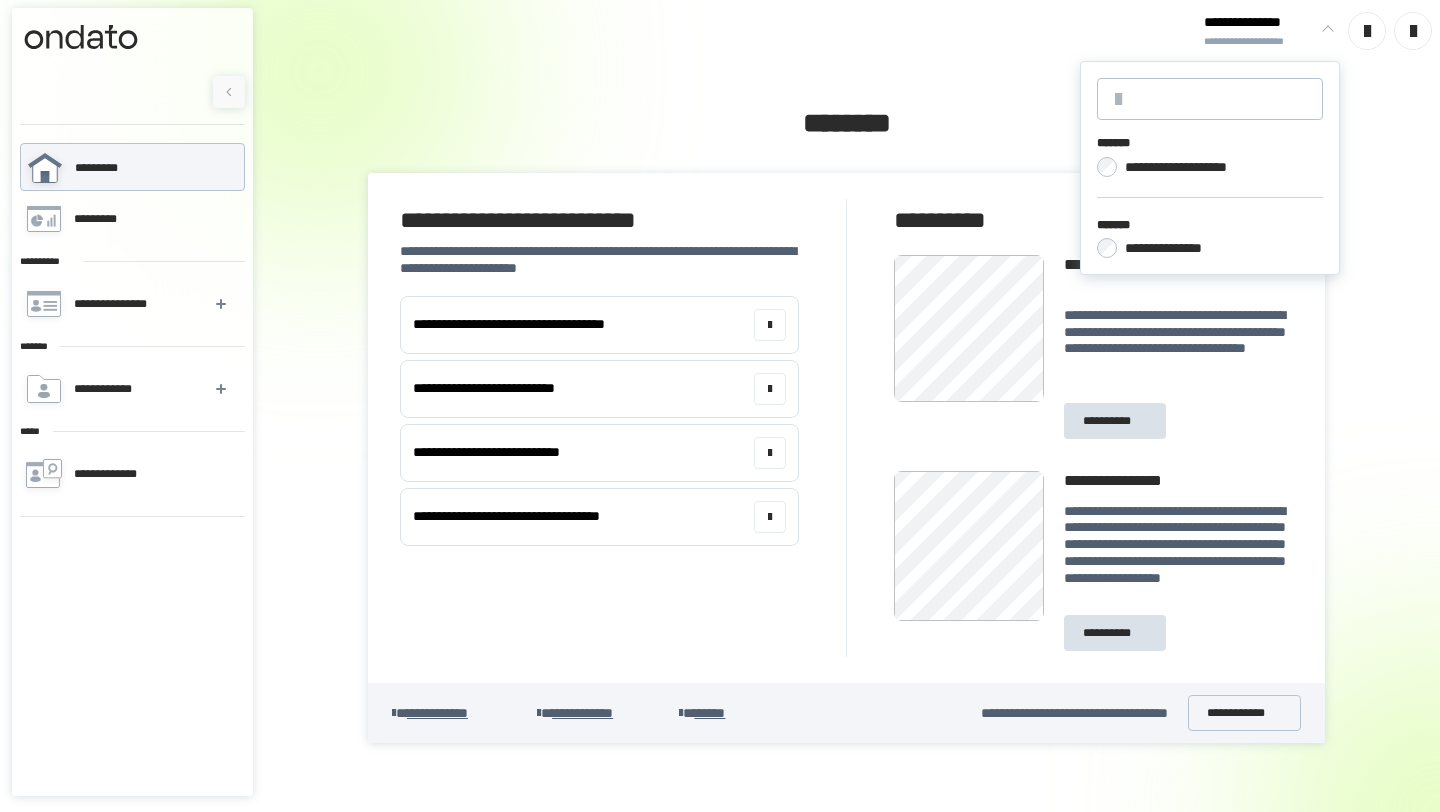 click on "**********" at bounding box center (1260, 23) 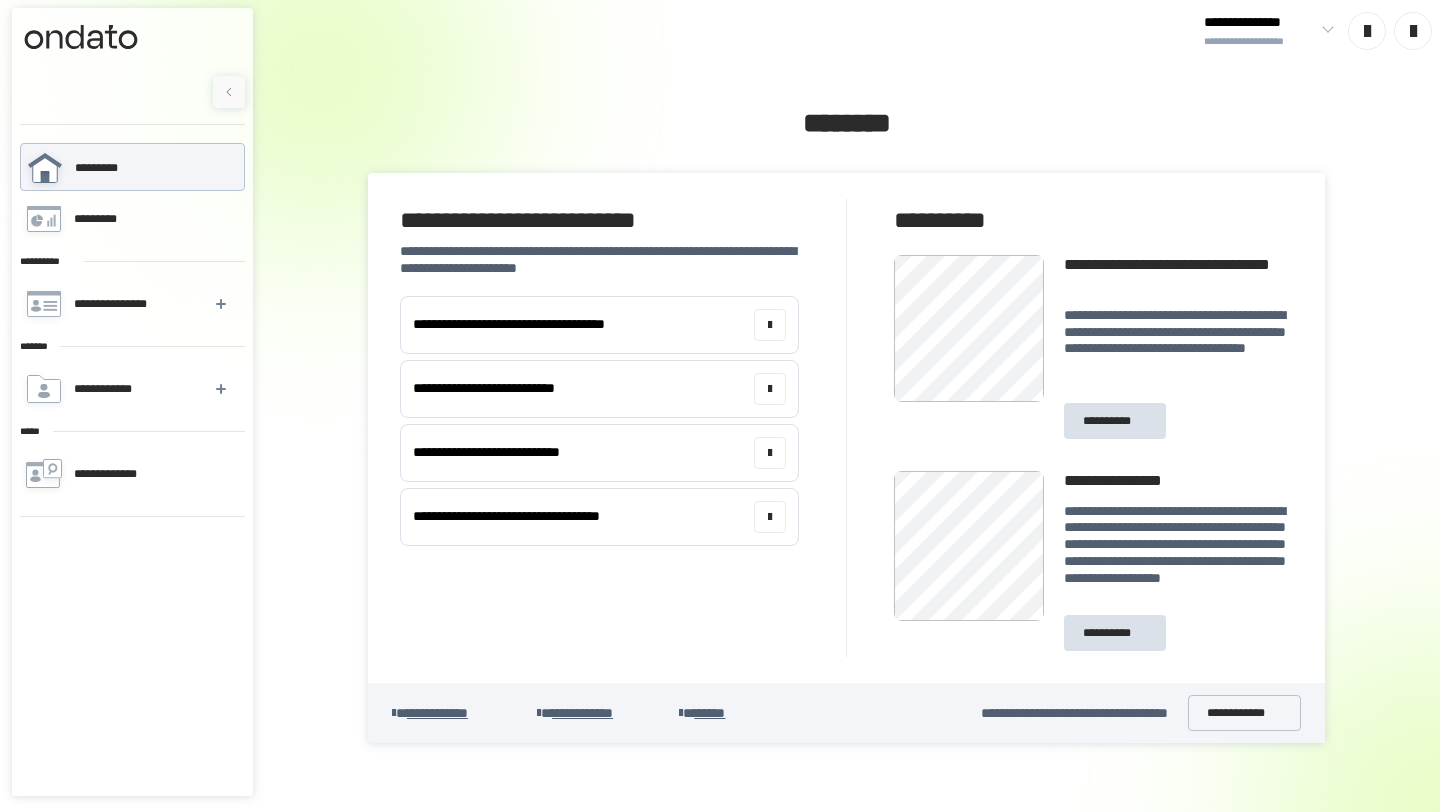 click 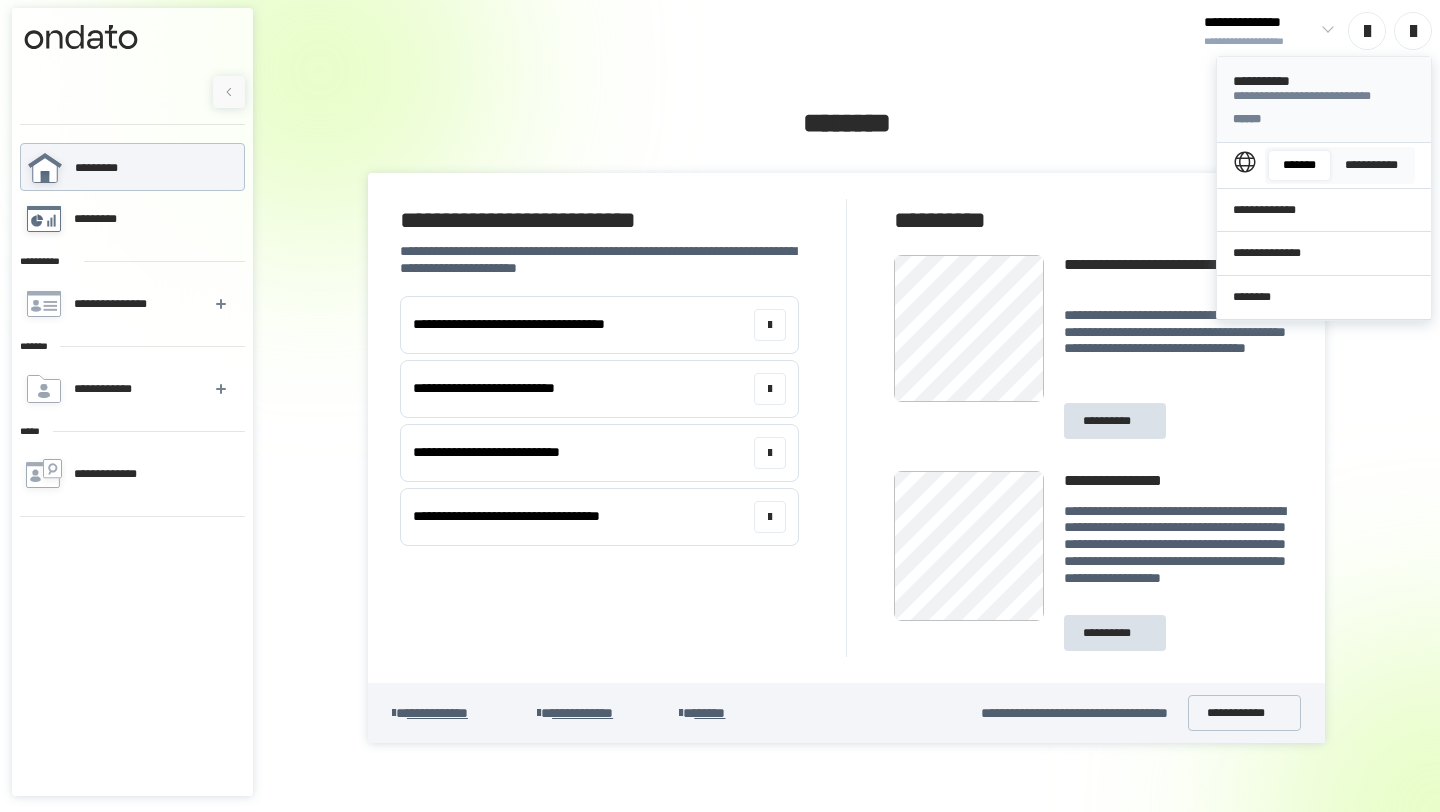 click on "*********" at bounding box center [131, 219] 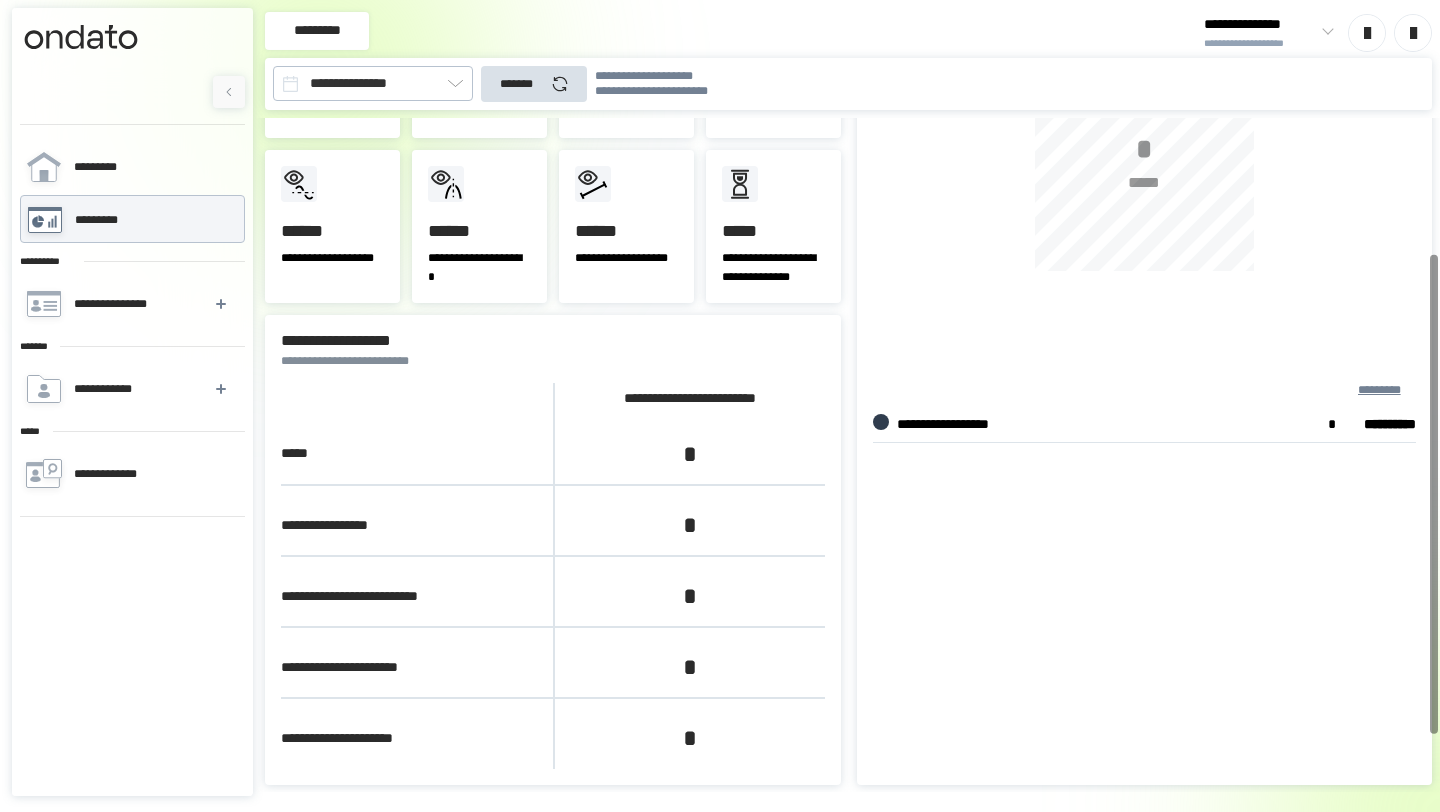 scroll, scrollTop: 0, scrollLeft: 0, axis: both 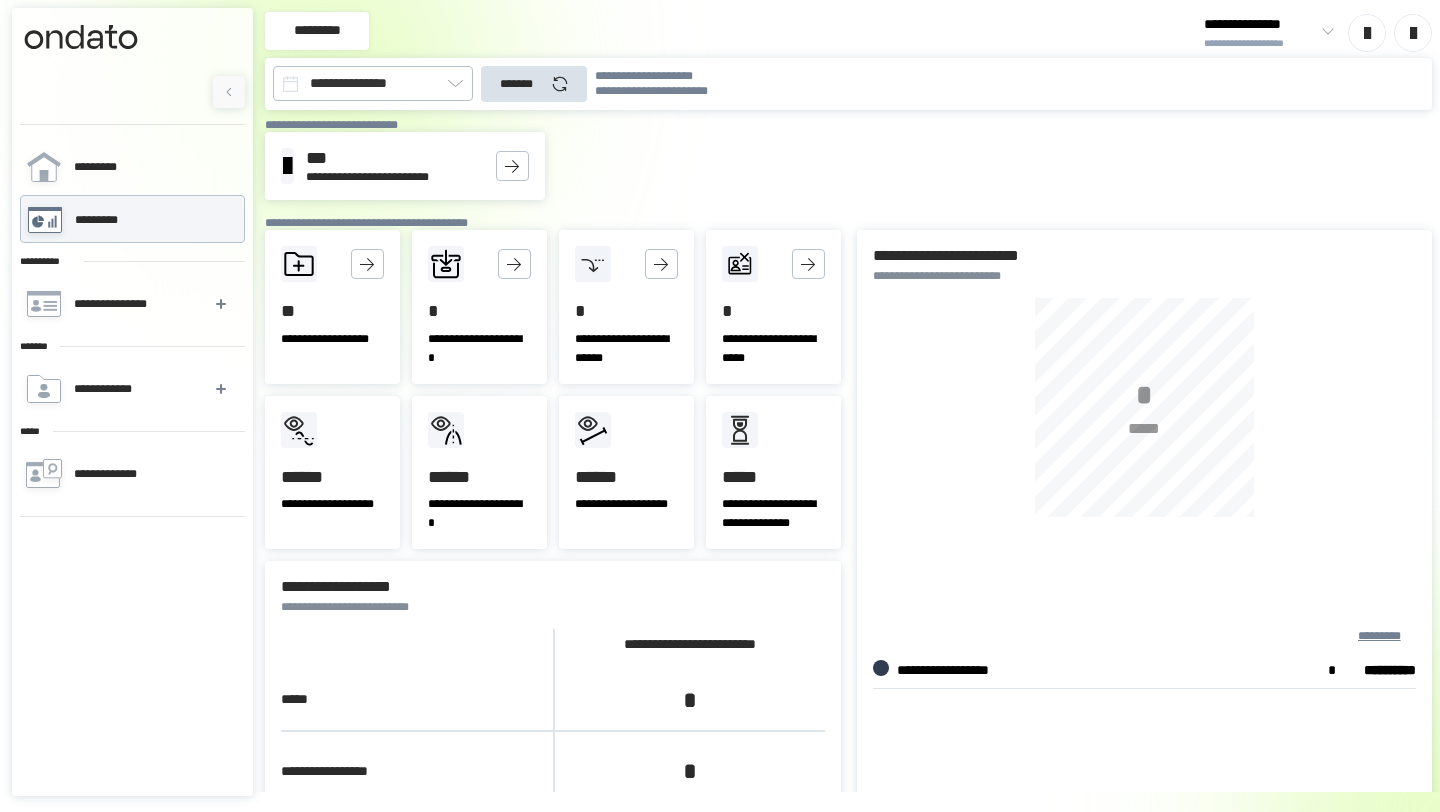 click on "*********" at bounding box center [317, 31] 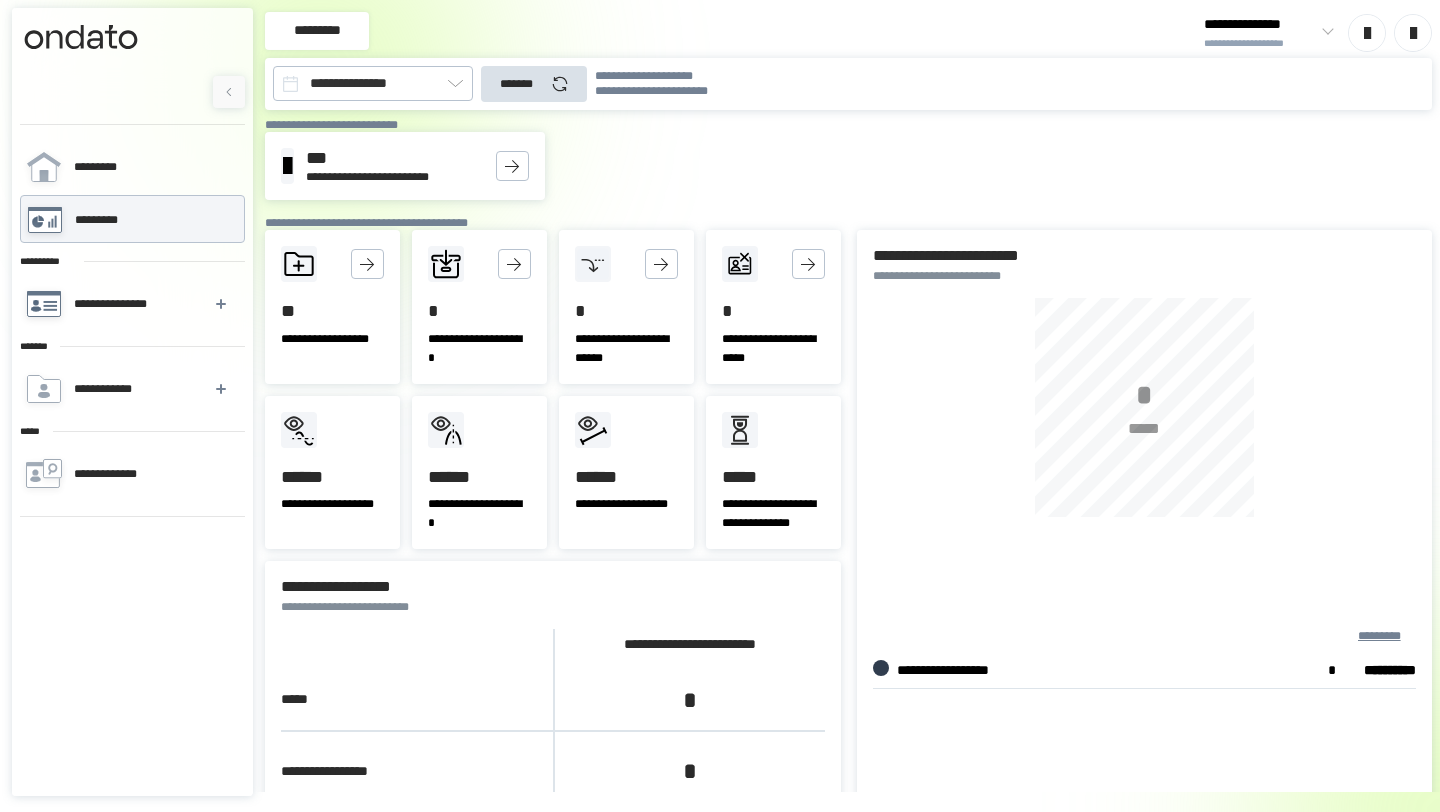 click on "**********" at bounding box center (131, 304) 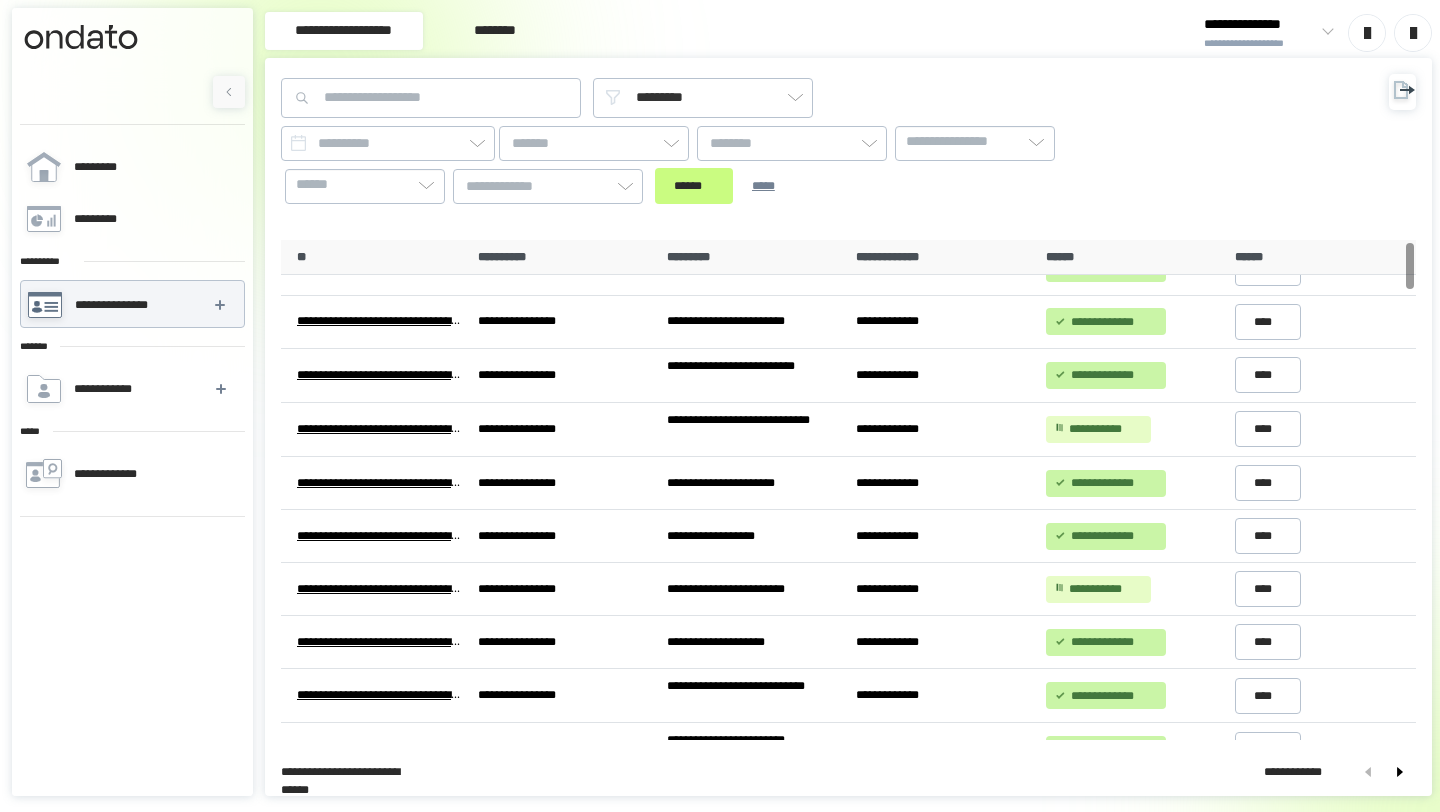 scroll, scrollTop: 0, scrollLeft: 0, axis: both 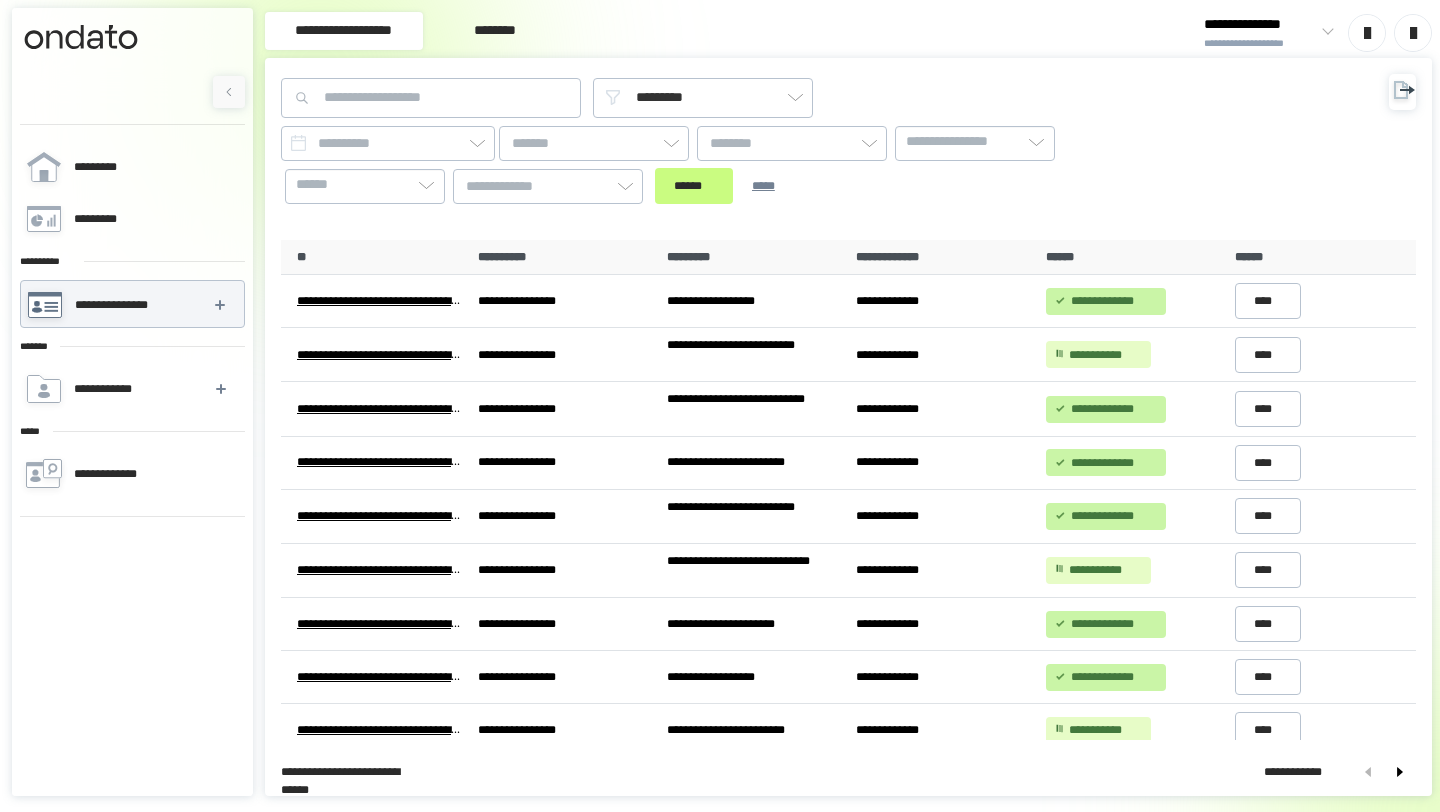 click at bounding box center [1413, 33] 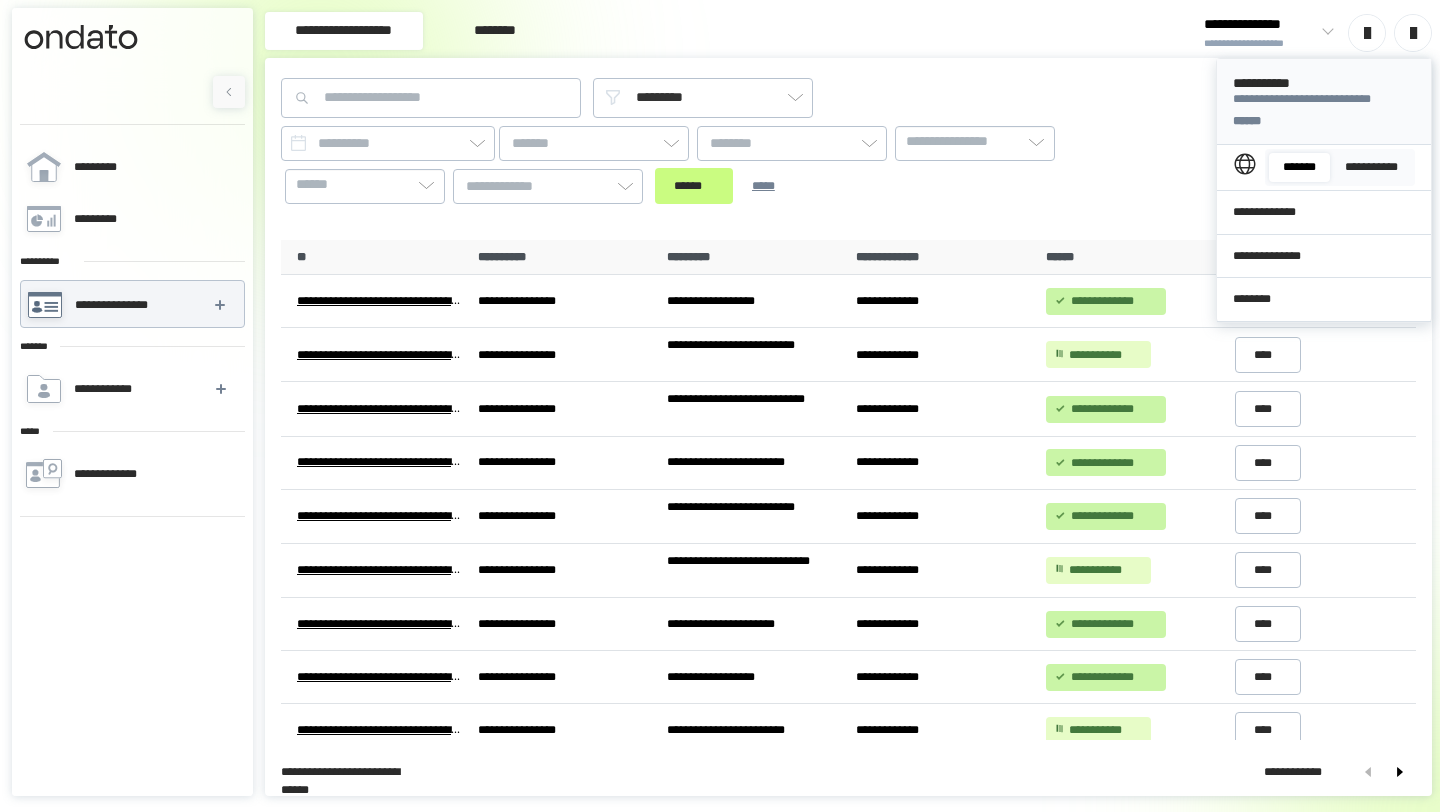 click on "[FIRST] [LAST] [STREET] [CITY] [STATE] [POSTAL_CODE] [COUNTRY] [PHONE]" at bounding box center [1324, 190] 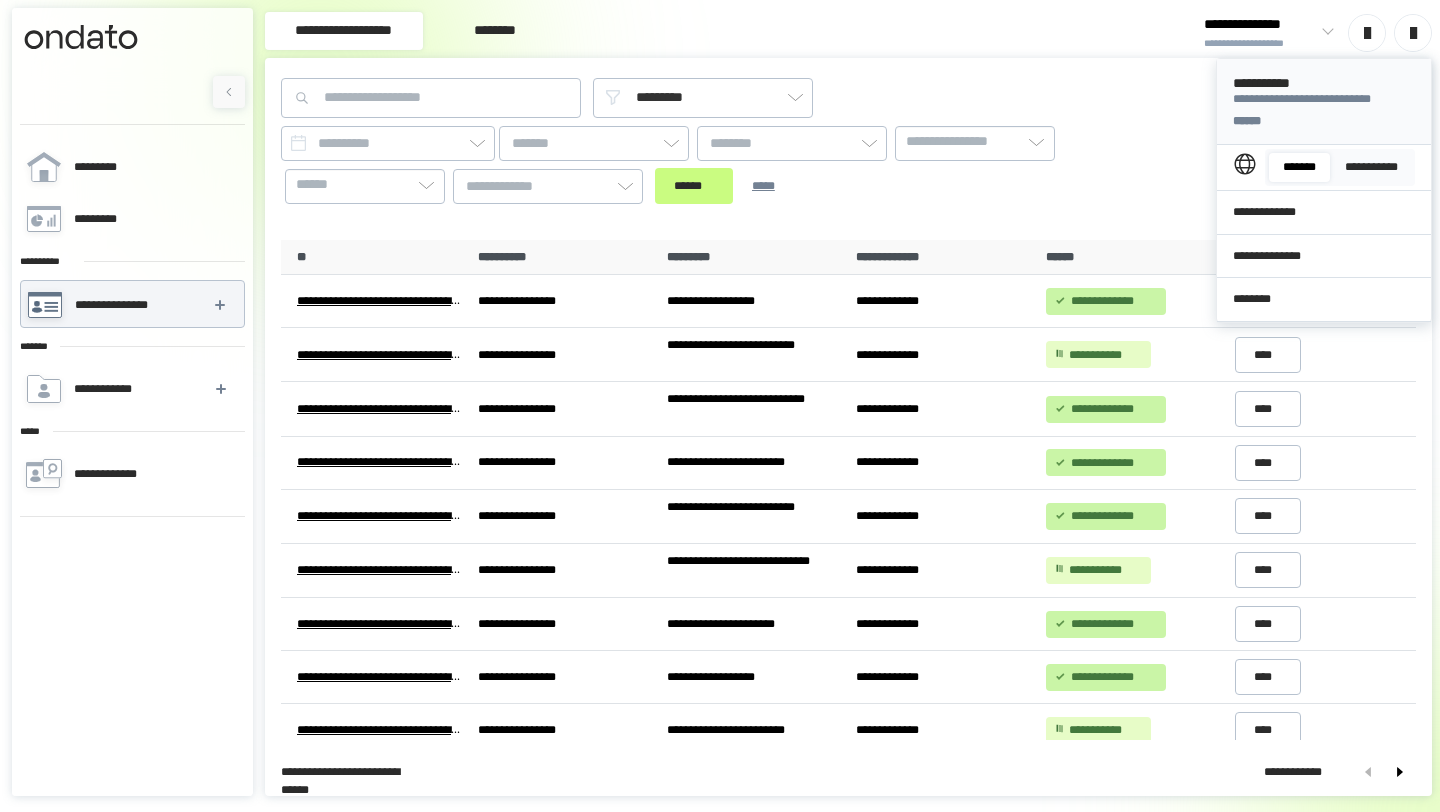 click at bounding box center [1324, 33] 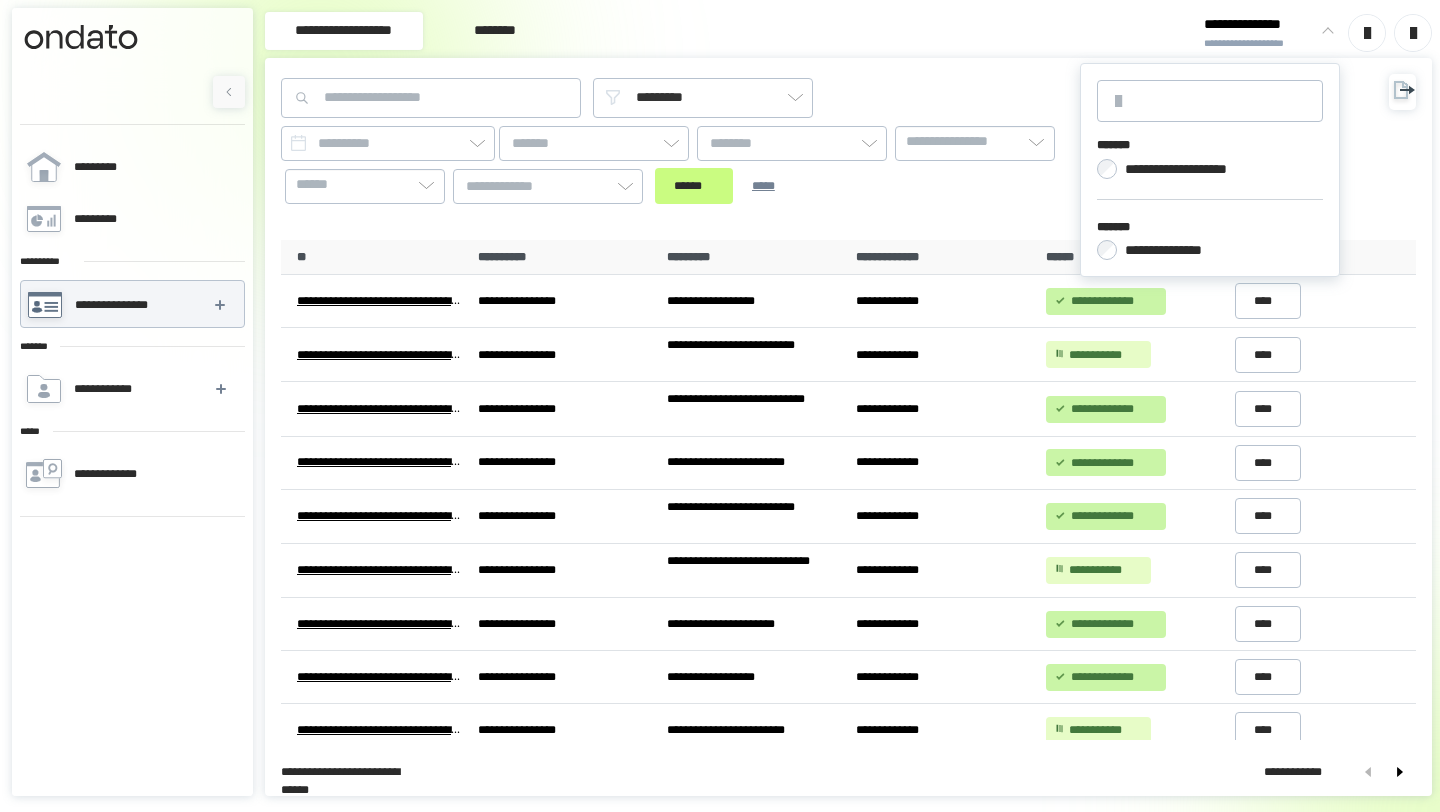 click on "**********" at bounding box center (1191, 169) 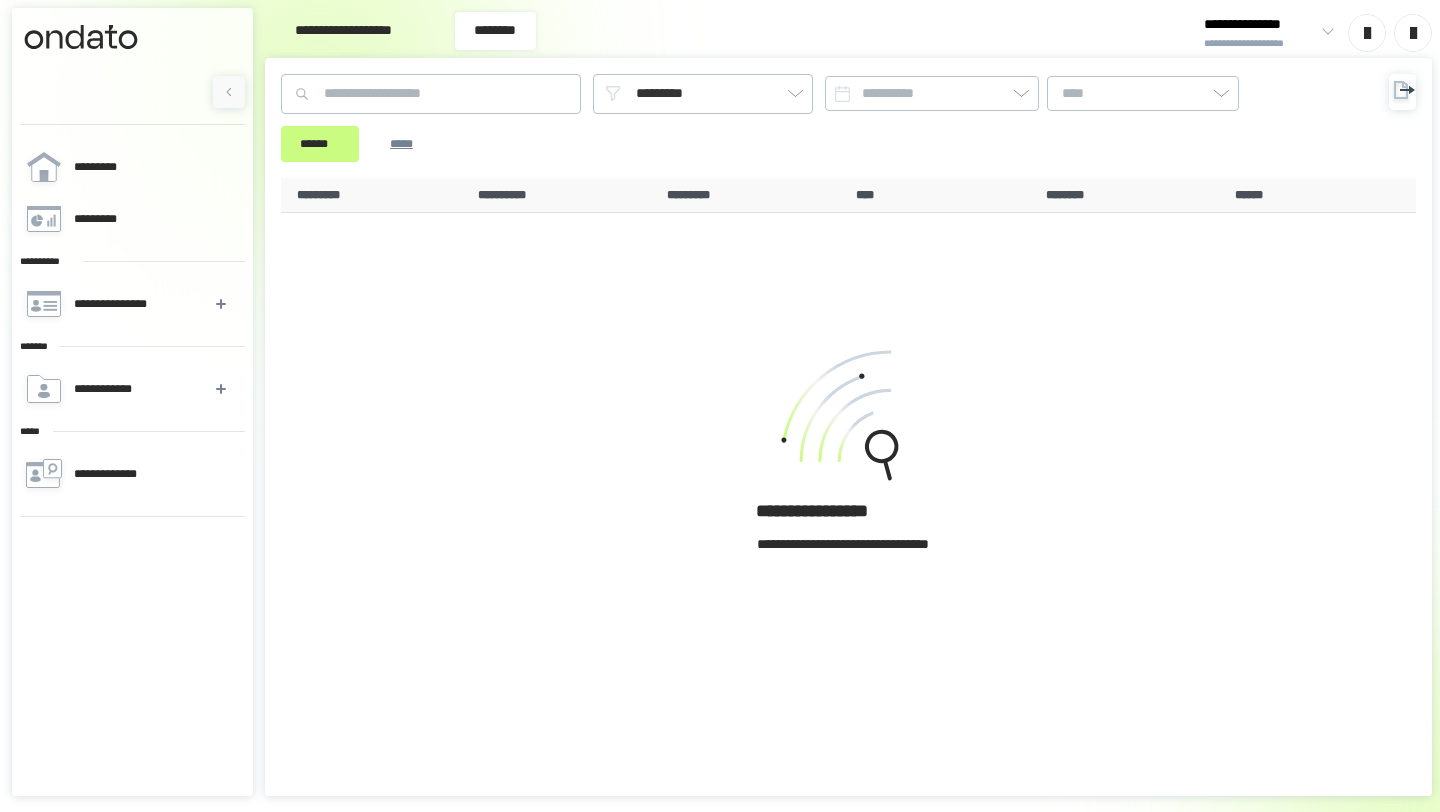 click on "**********" at bounding box center [344, 31] 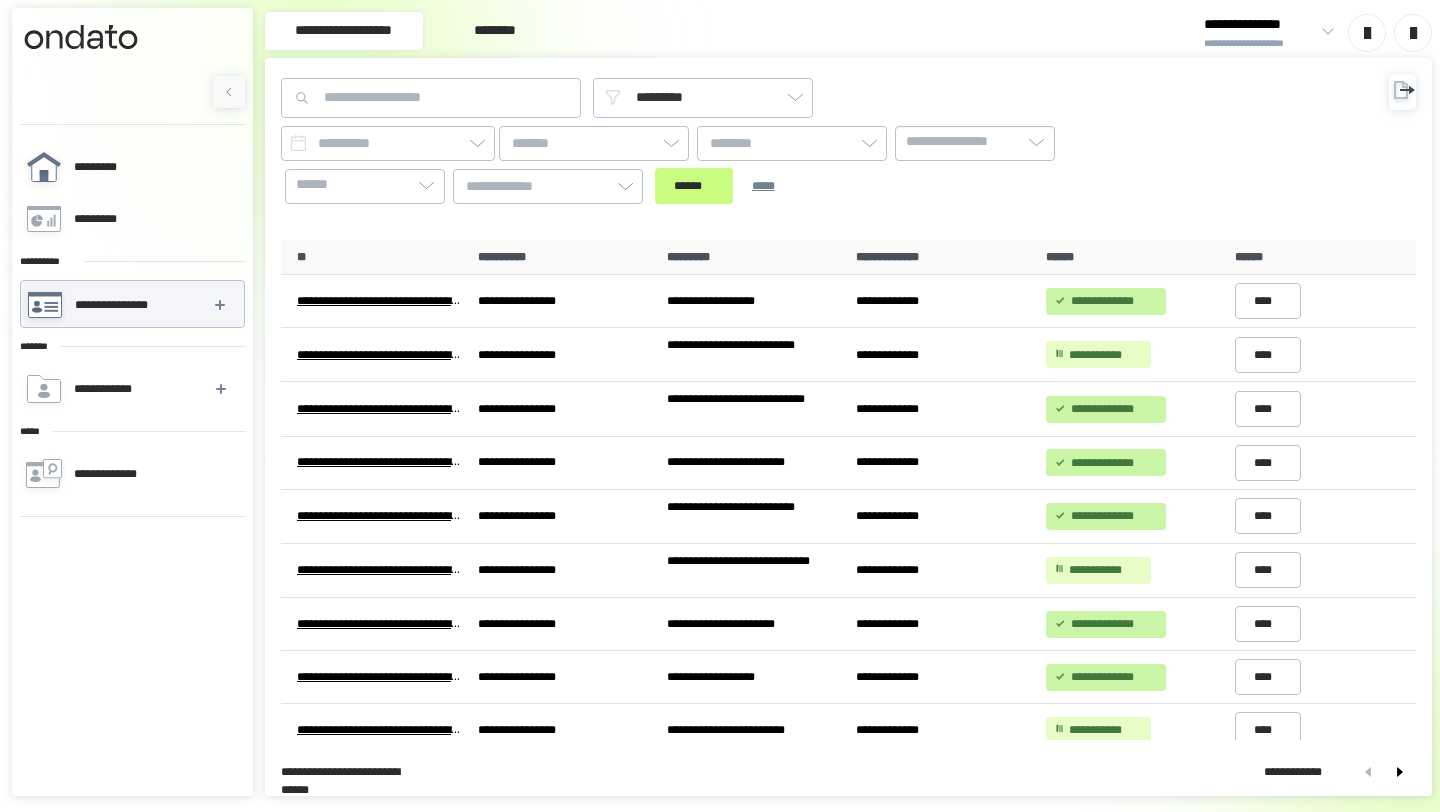click on "*********" at bounding box center (131, 167) 